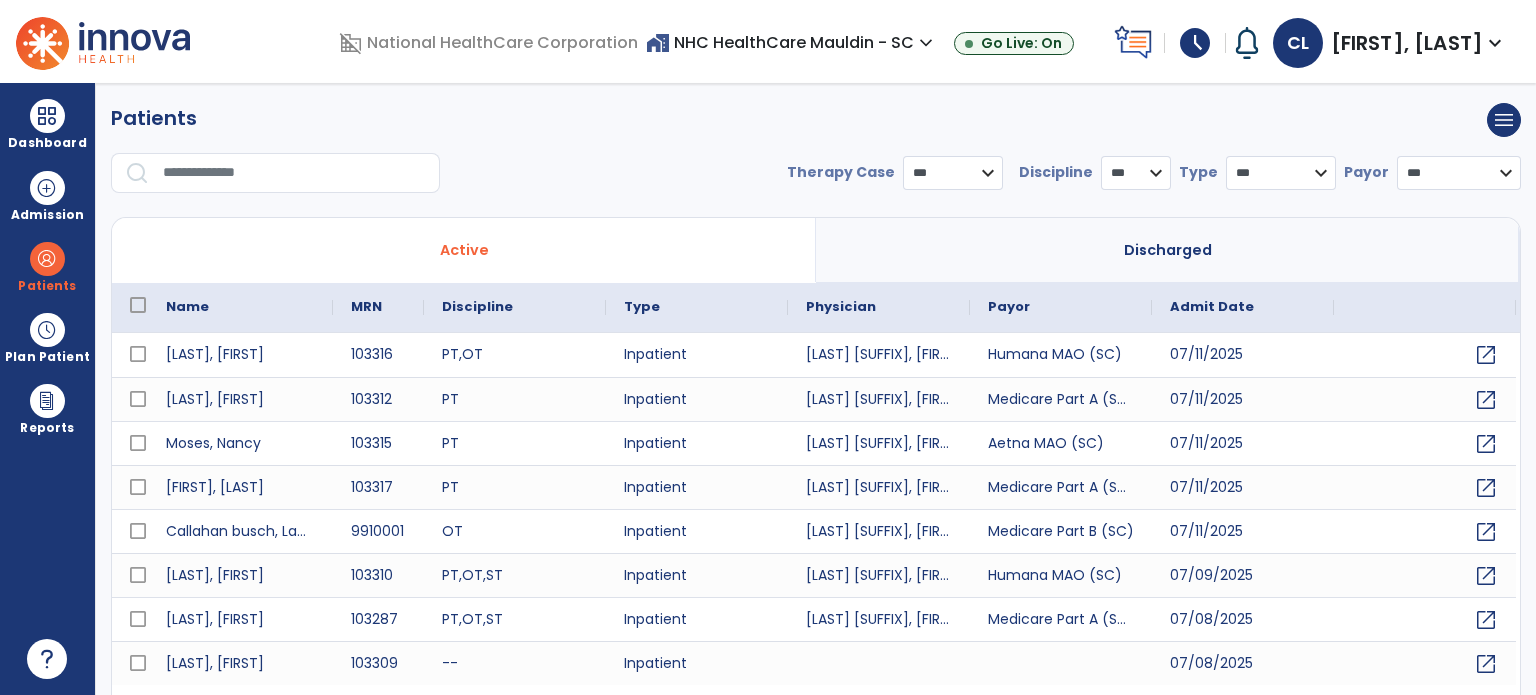 scroll, scrollTop: 0, scrollLeft: 0, axis: both 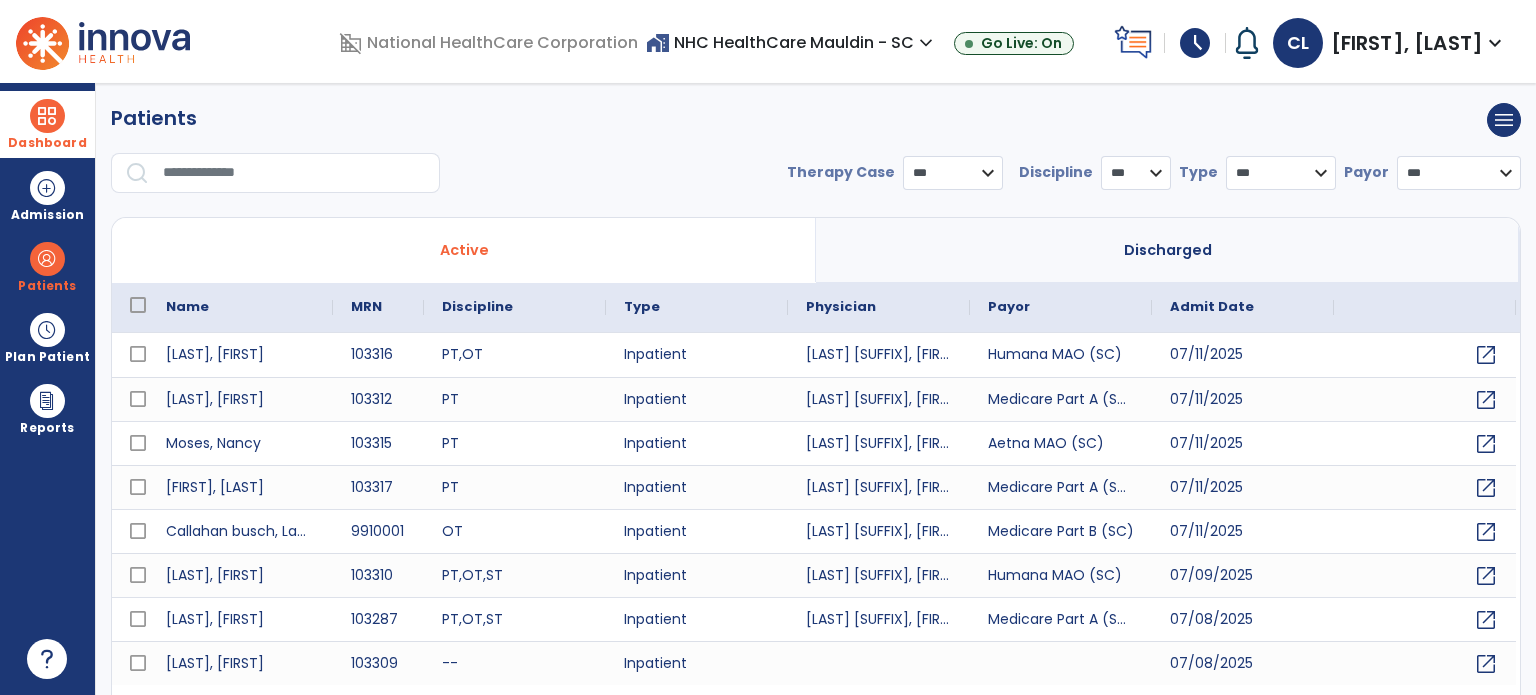 click on "Dashboard" at bounding box center (47, 124) 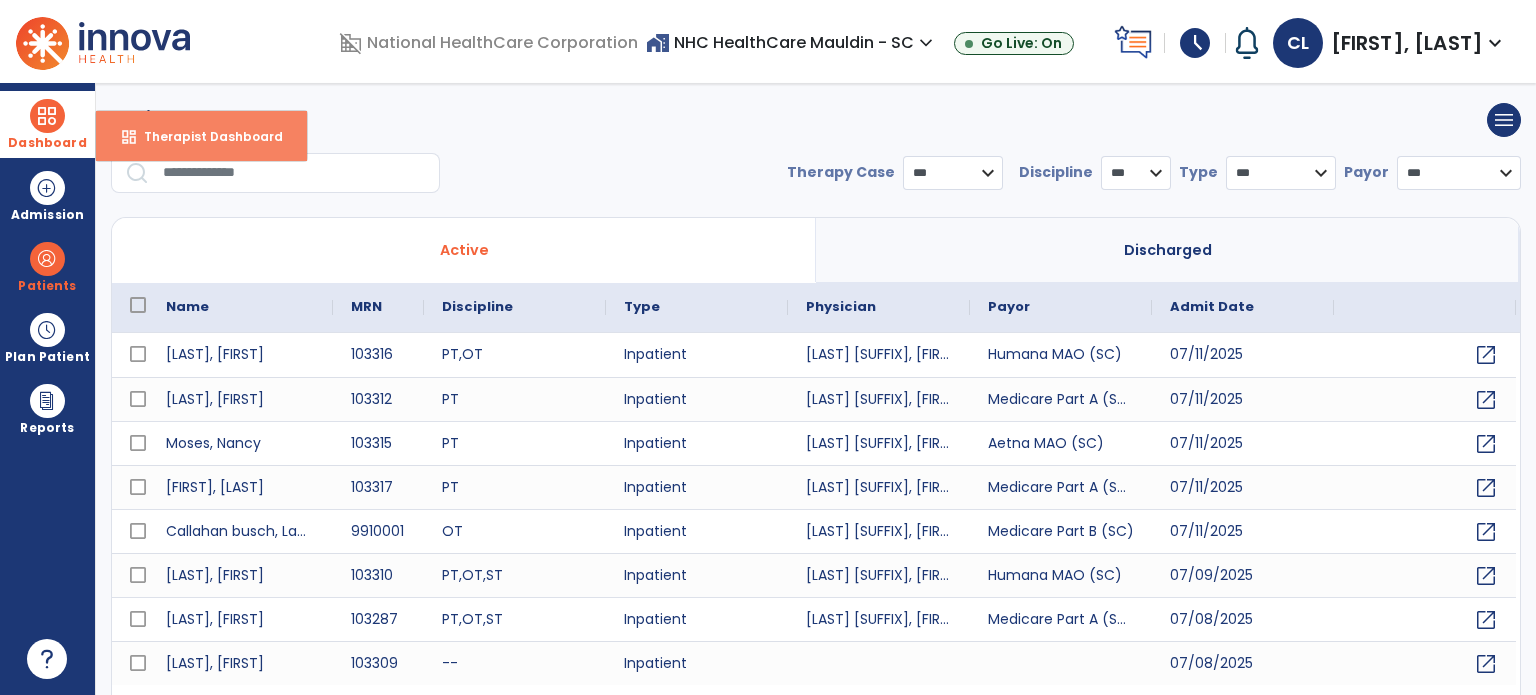 click on "dashboard  Therapist Dashboard" at bounding box center (201, 136) 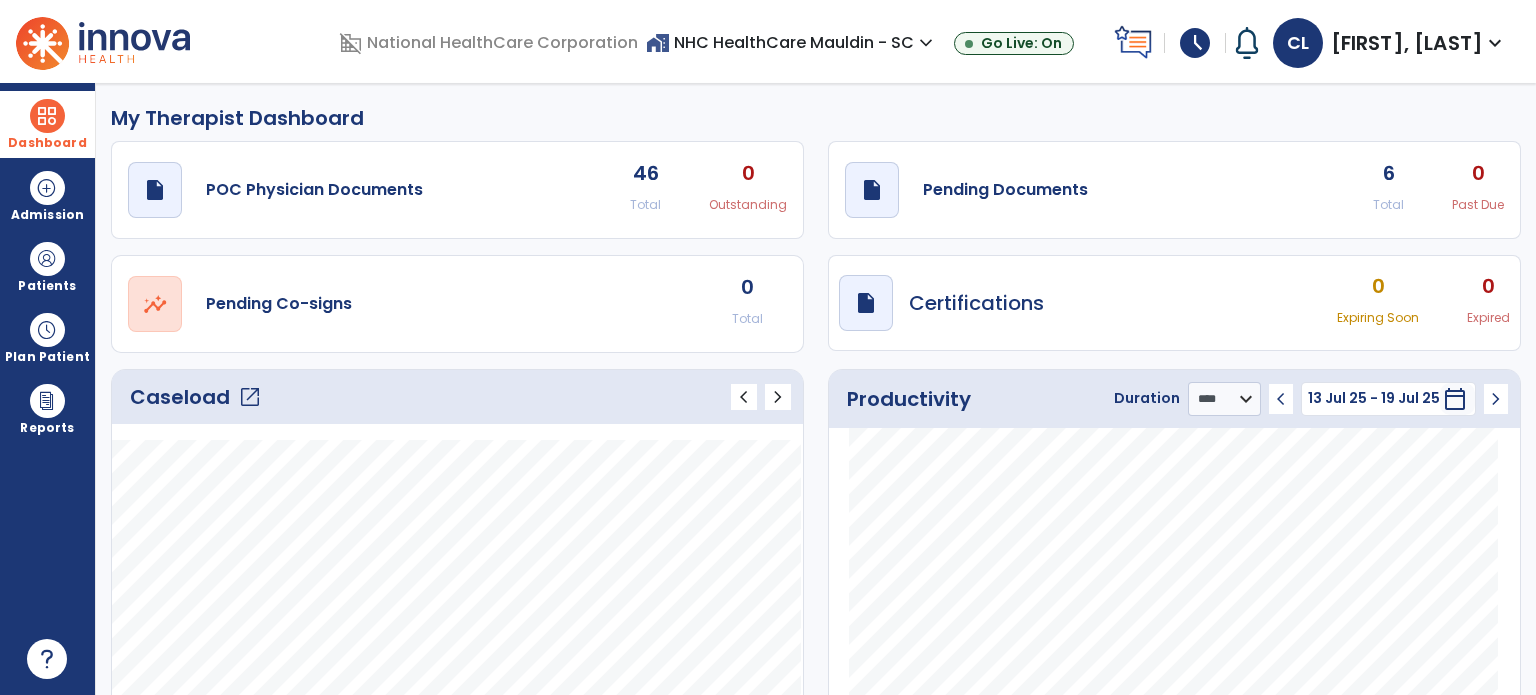 click on "open_in_new" 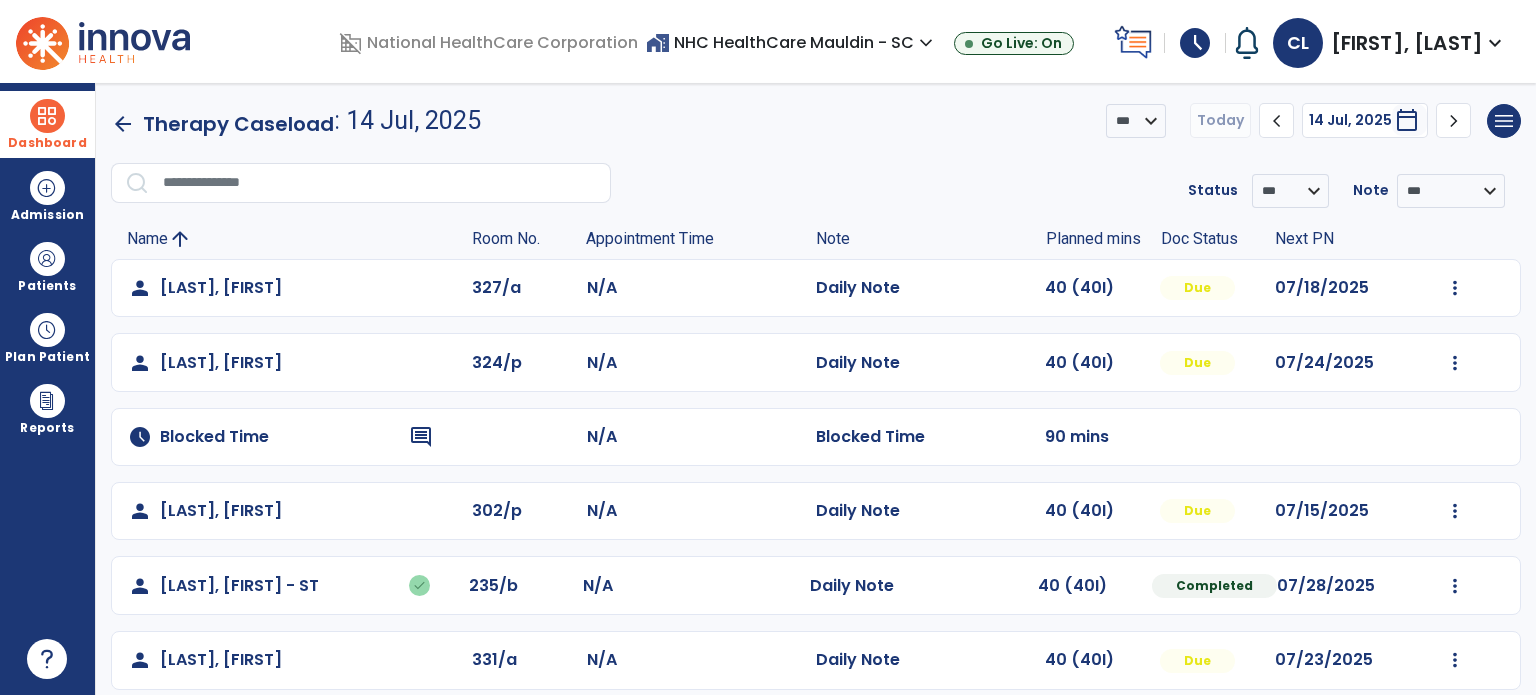 click on "person [LAST], [FIRST] [NUMBER]/a N/A Daily Note 40 (40I) Due [DATE] Mark Visit As Complete Reset Note Open Document G + C Mins person [LAST], [FIRST] [NUMBER]/p N/A Daily Note 40 (40I) Due [DATE] Mark Visit As Complete Reset Note Open Document G + C Mins schedule Blocked Time comment N/A Blocked Time 90 mins person [LAST], [FIRST] [NUMBER]/p N/A Daily Note 40 (40I) Due [DATE] Mark Visit As Complete Reset Note Open Document G + C Mins person [LAST], [FIRST] done [NUMBER]/b N/A Daily Note 40 (40I) Completed [DATE] Undo Visit Status Reset Note Open Document G + C Mins person [LAST], [FIRST] [NUMBER]/a N/A Daily Note 40 (40I) Due [DATE] Mark Visit As Complete Reset Note Open Document G + C Mins person [LAST], [FIRST] [NUMBER]/a N/A Progress Note N/A Incomplete [DATE] Mark Visit As Complete Reset Note Open Document G + C Mins person [LAST], [FIRST] [NUMBER]/a N/A Daily Note 40 (40I) Due [DATE] Mark Visit As Complete" 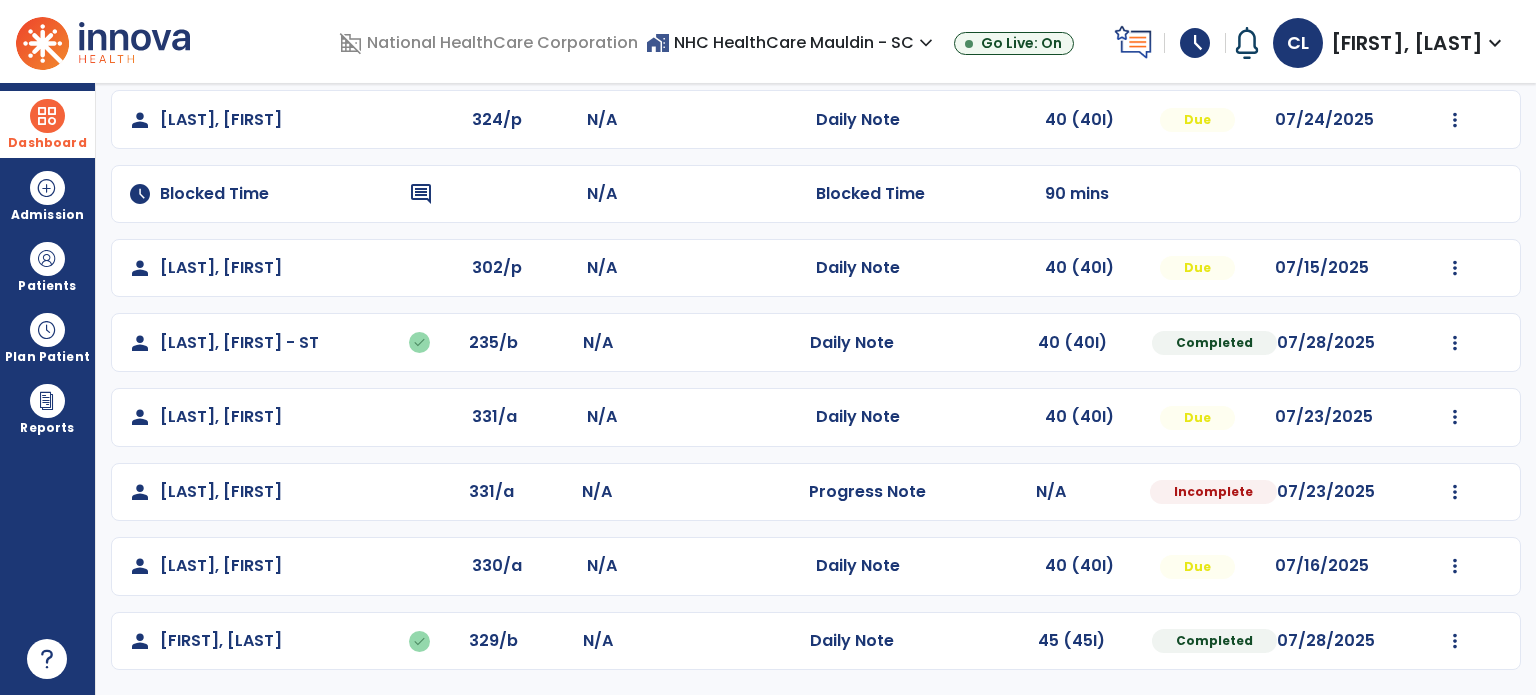 click on "Mark Visit As Complete   Reset Note   Open Document   G + C Mins" 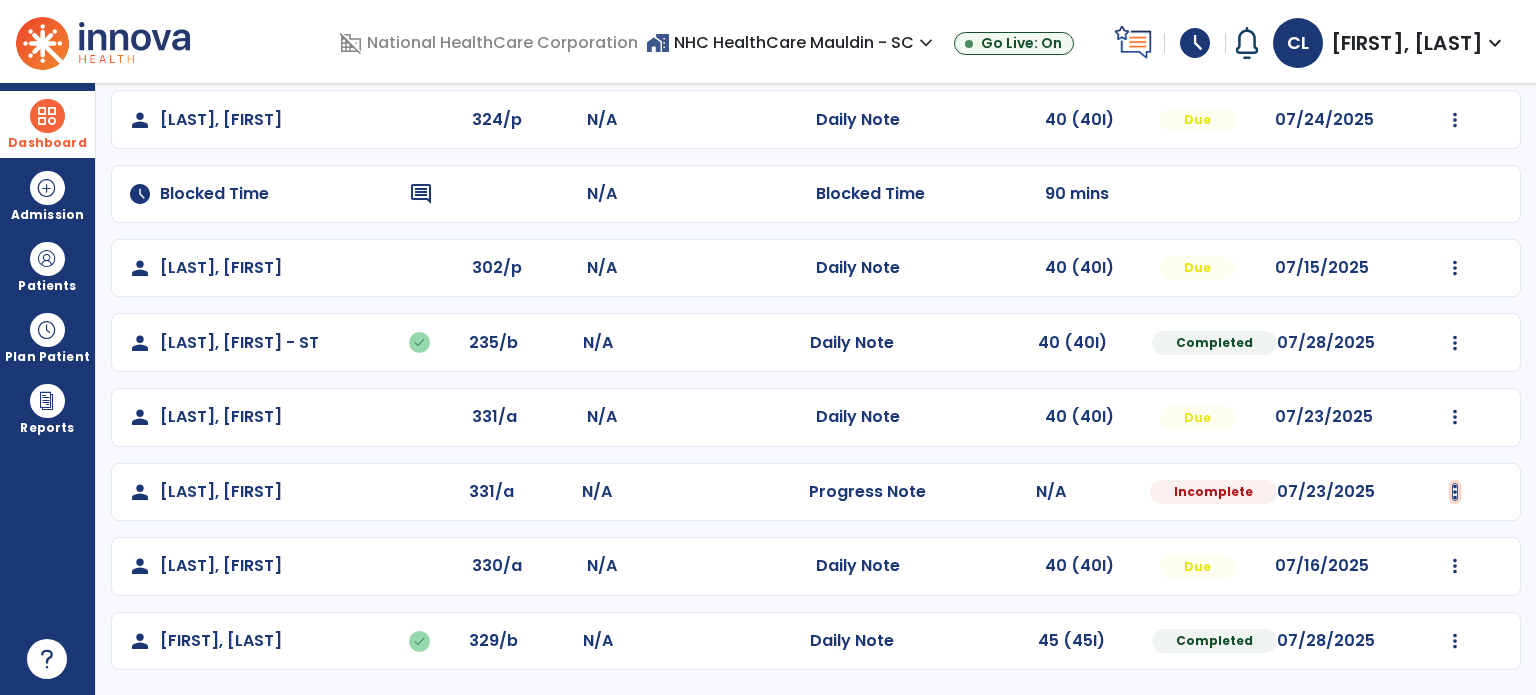 click at bounding box center [1455, 45] 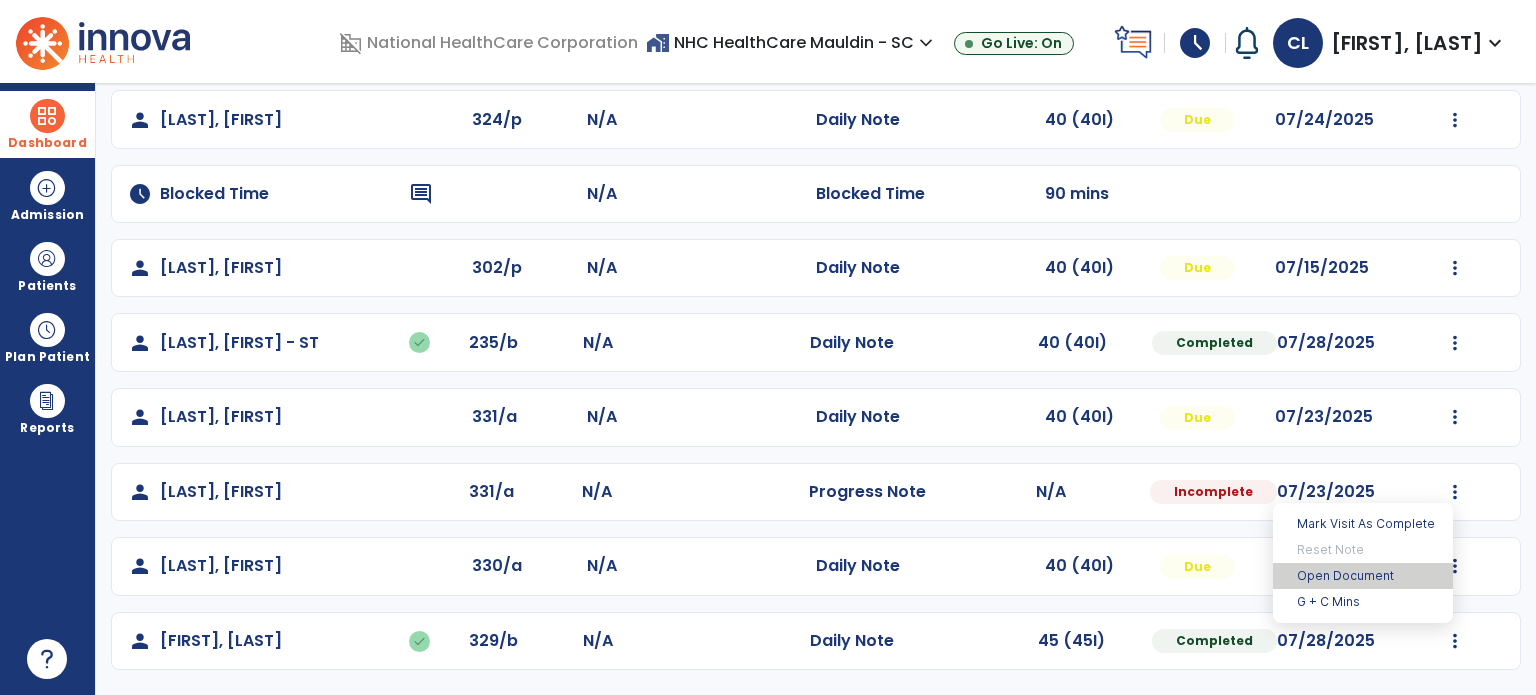 click on "Open Document" at bounding box center (1363, 576) 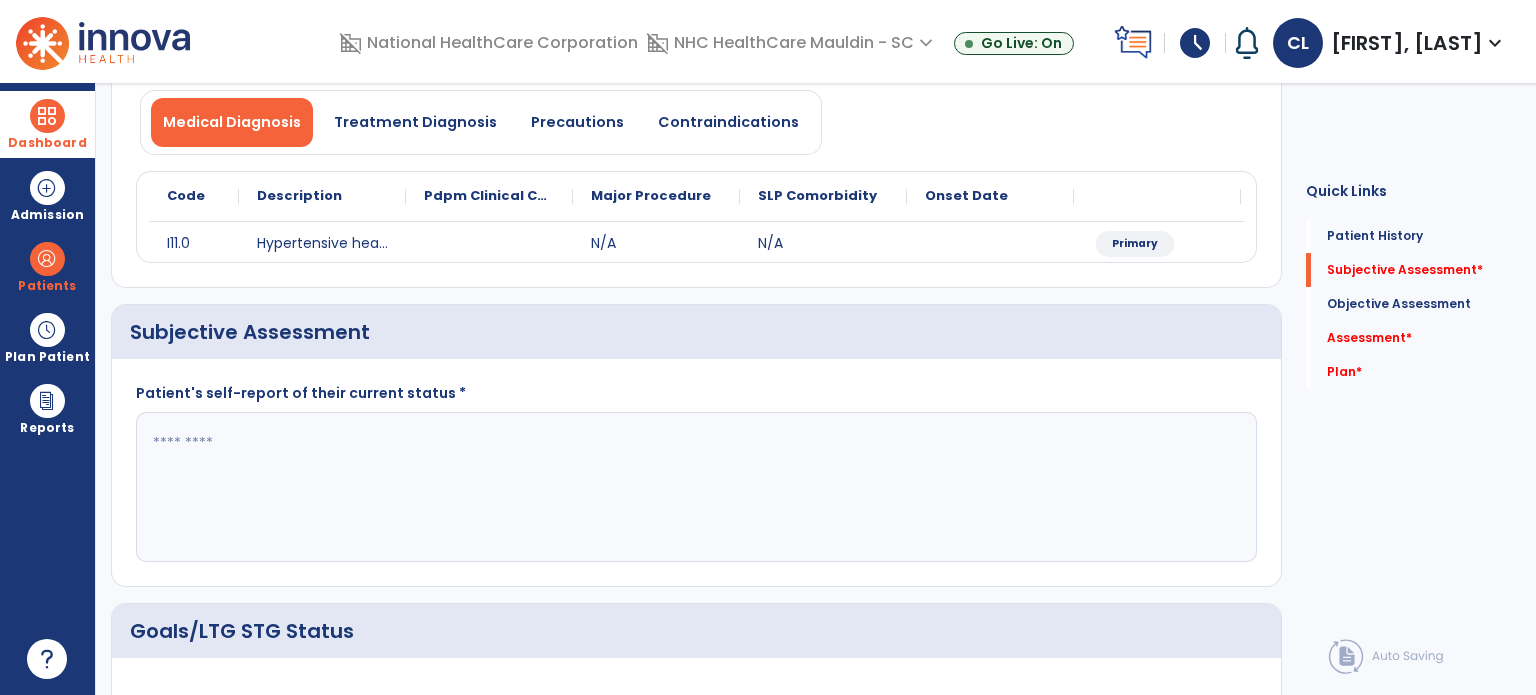 click 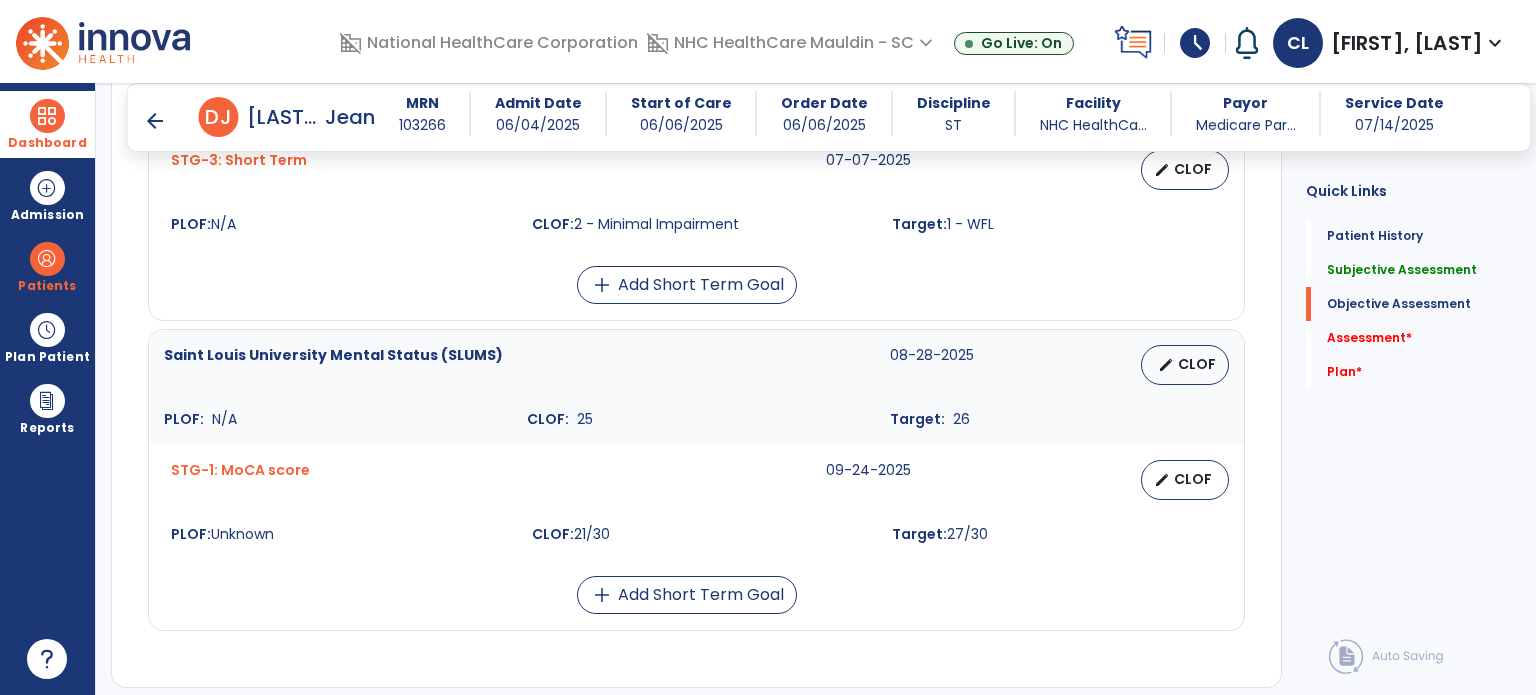 scroll, scrollTop: 1621, scrollLeft: 0, axis: vertical 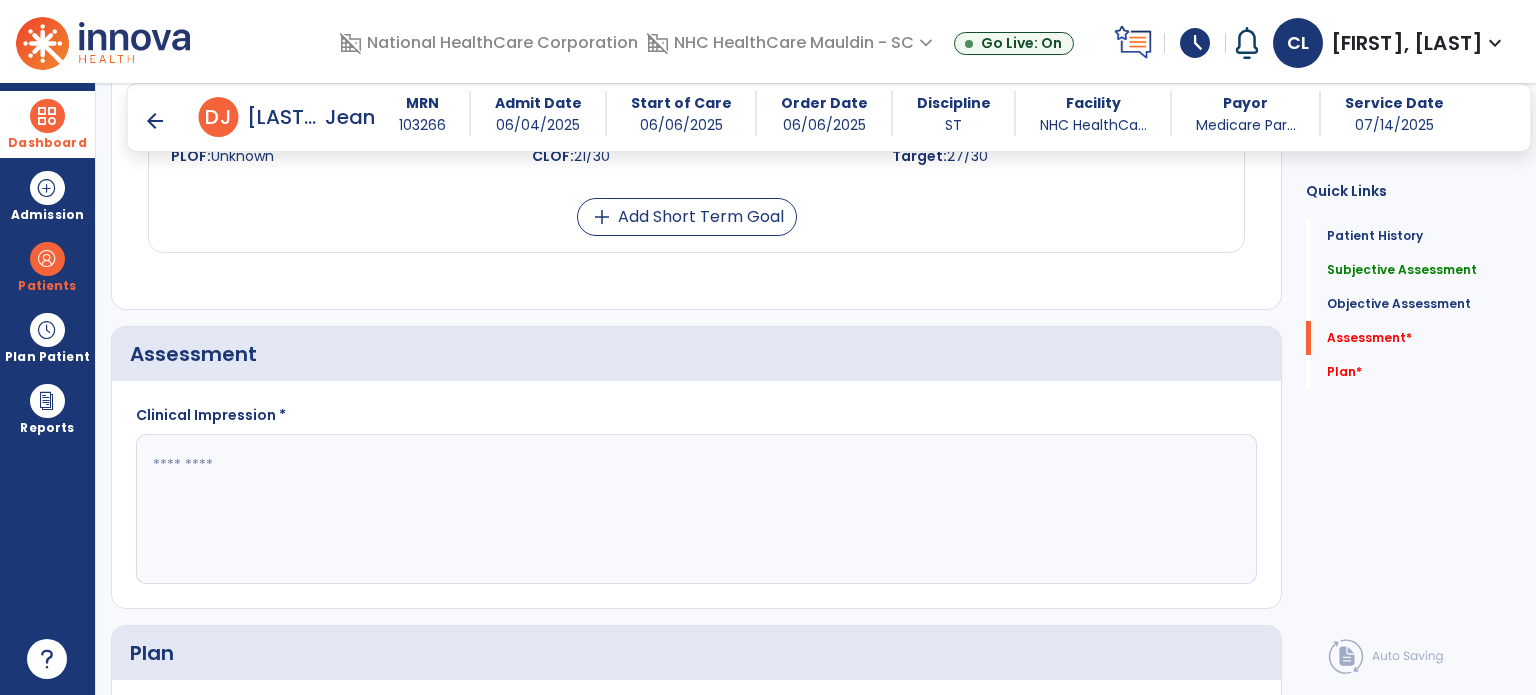 type on "**********" 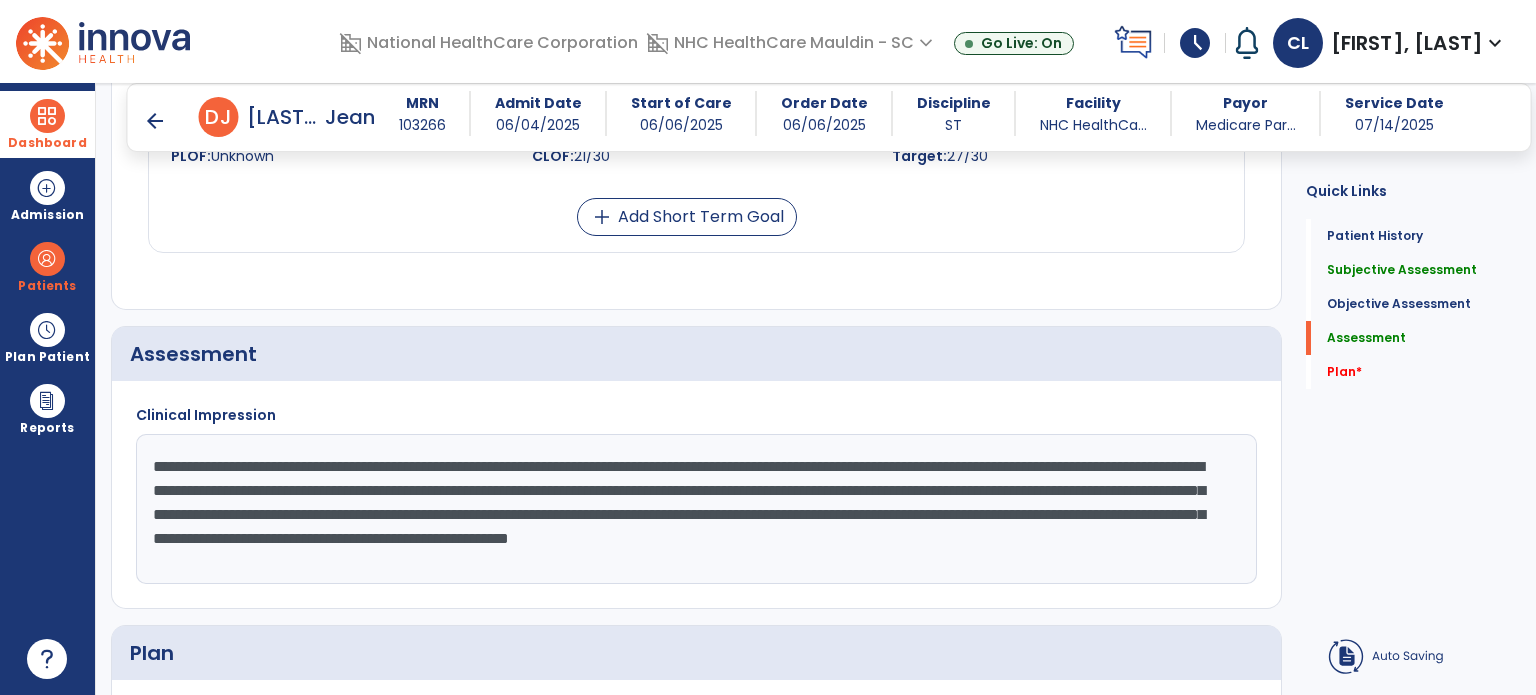 click on "**********" 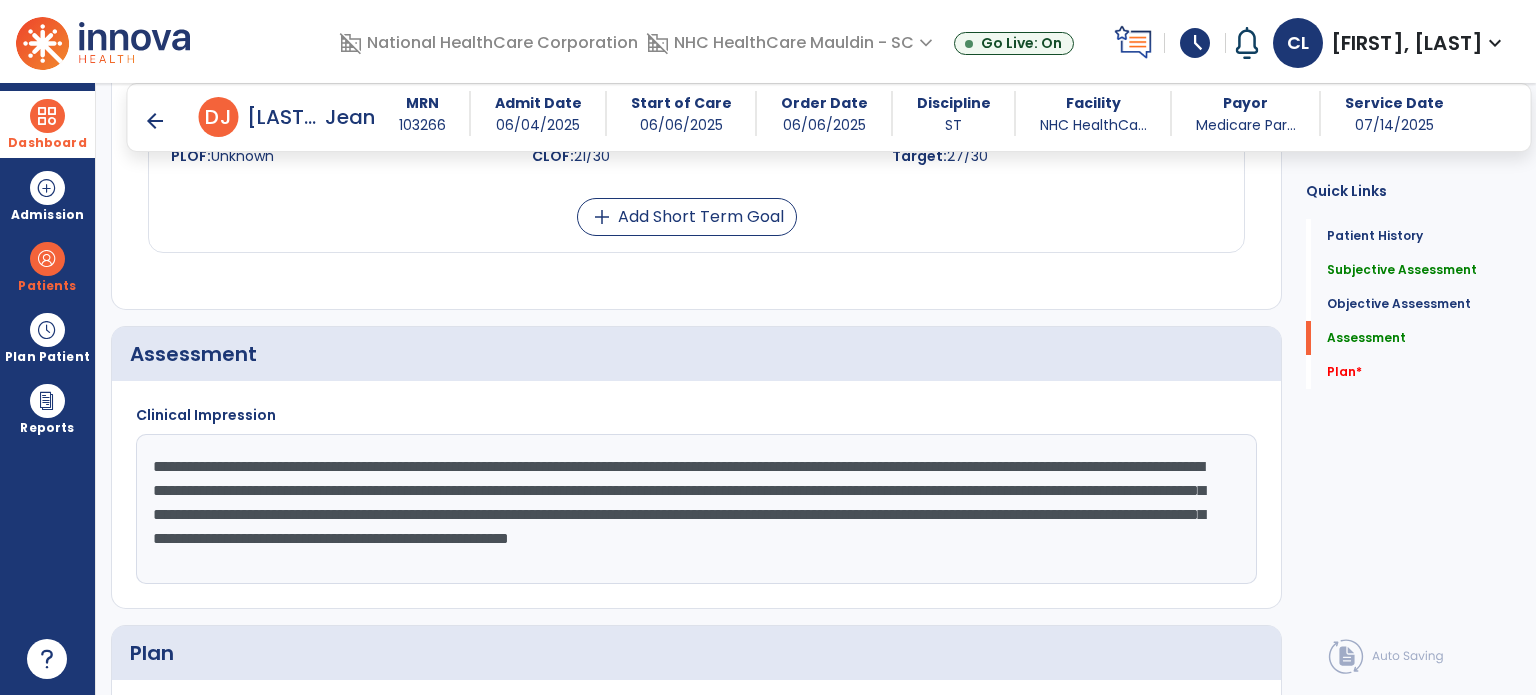 click on "**********" 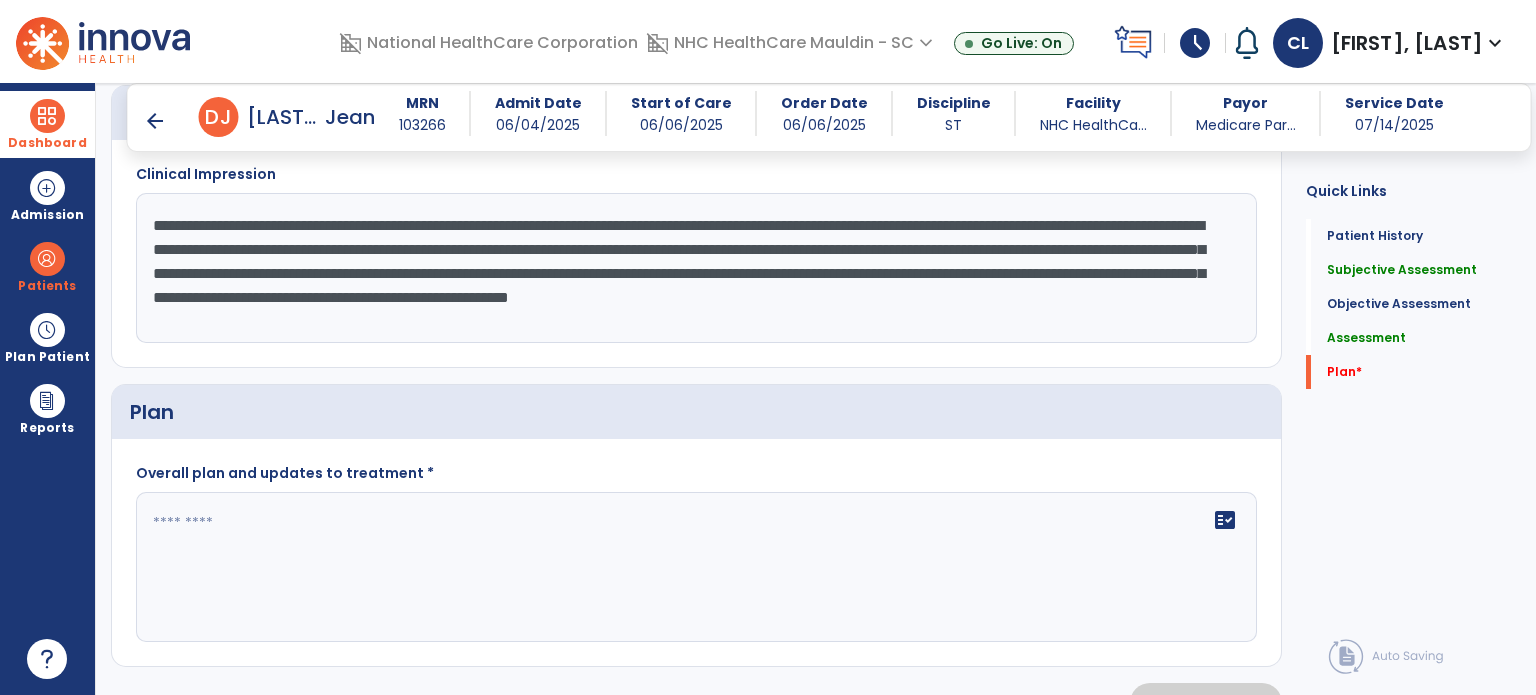 scroll, scrollTop: 1862, scrollLeft: 0, axis: vertical 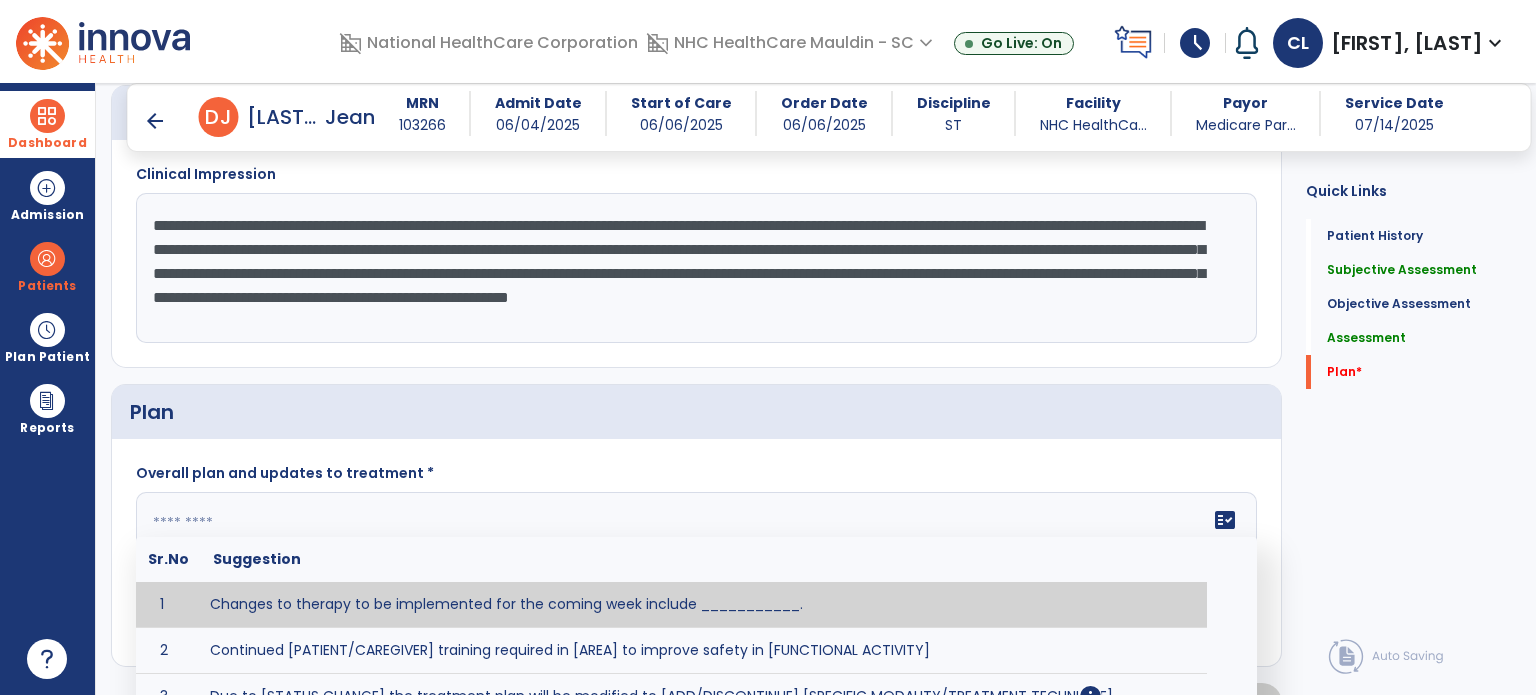 click on "fact_check  Sr.No Suggestion 1 Changes to therapy to be implemented for the coming week include ___________. 2 Continued [PATIENT/CAREGIVER] training required in [AREA] to improve safety in [FUNCTIONAL ACTIVITY] 3 Due to [STATUS CHANGE] the treatment plan will be modified to [ADD/DISCONTINUE] [SPECIFIC MODALITY/TREATMENT TECHNIQUE]. 4 Goals related to ___________ have been met.  Will add new STG's to address _______ in the upcoming week. 5 Updated precautions include ________. 6 Progress treatment to include ____________. 7 Requires further [PATIENT/CAREGIVER] training in ______ to improve safety in ________. 8 Short term goals related to _________ have been met and new short term goals to be added as appropriate for patient. 9 STGs have been met, will now focus on LTGs. 10 The plan for next week's visits include [INTERVENTIONS] with the objective of improving [IMPAIRMENTS] to continue to progress toward long term goal(s). 11 12 13 Changes to therapy to be implemented for the coming week include ___________." 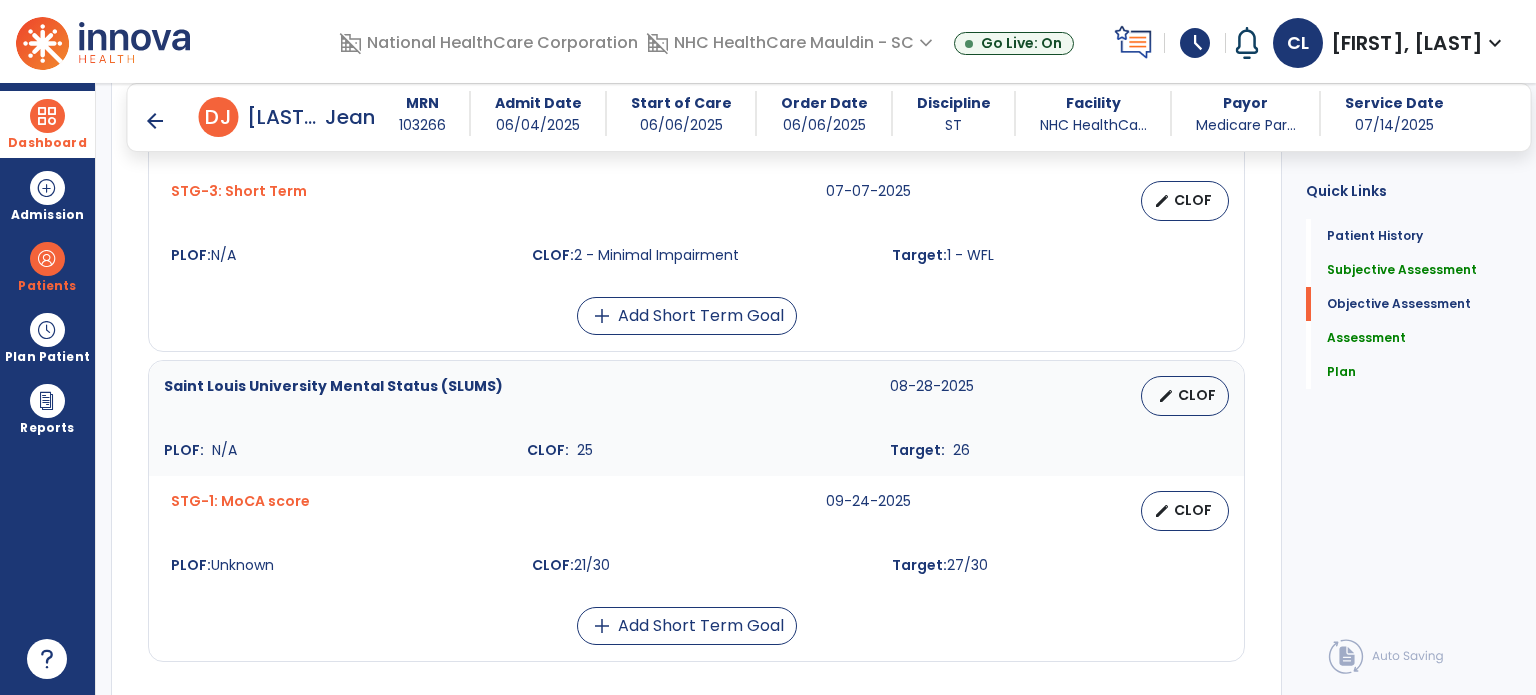 scroll, scrollTop: 1211, scrollLeft: 0, axis: vertical 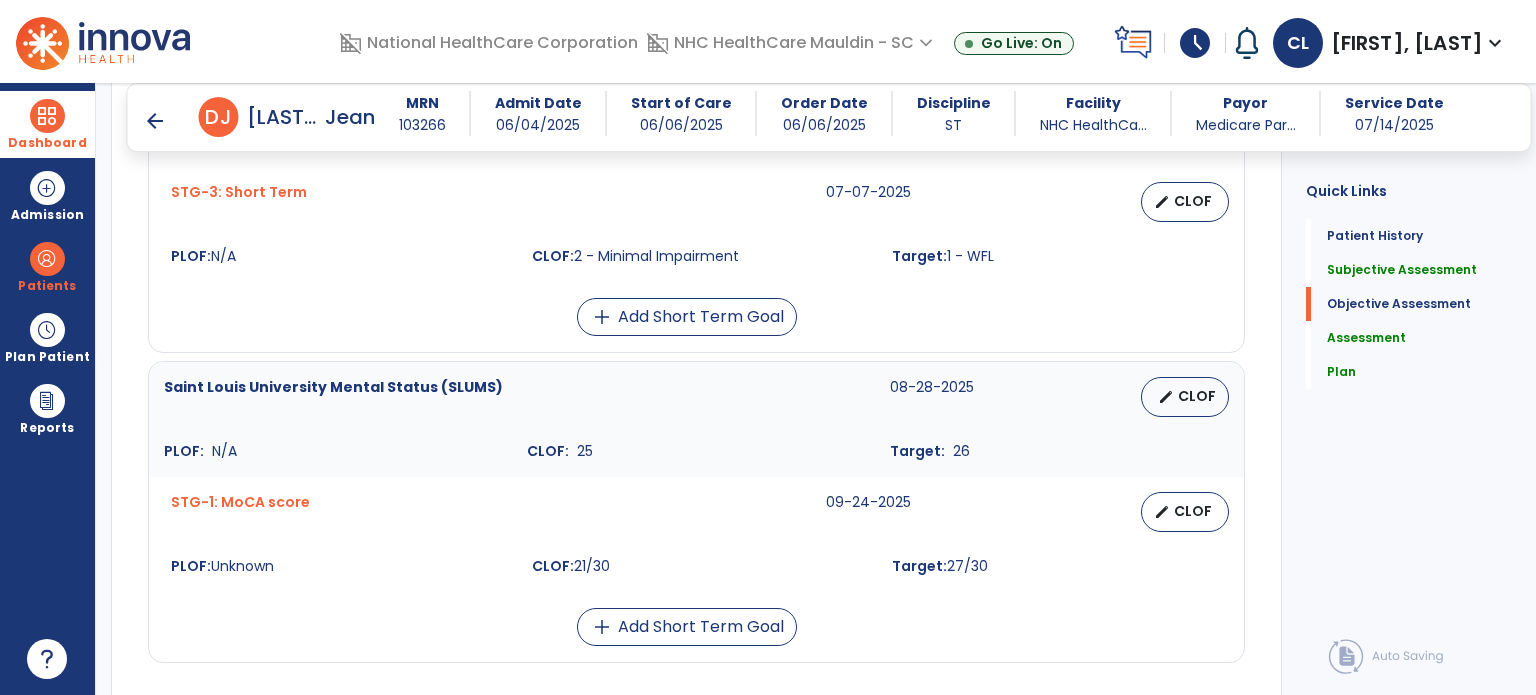 type on "**********" 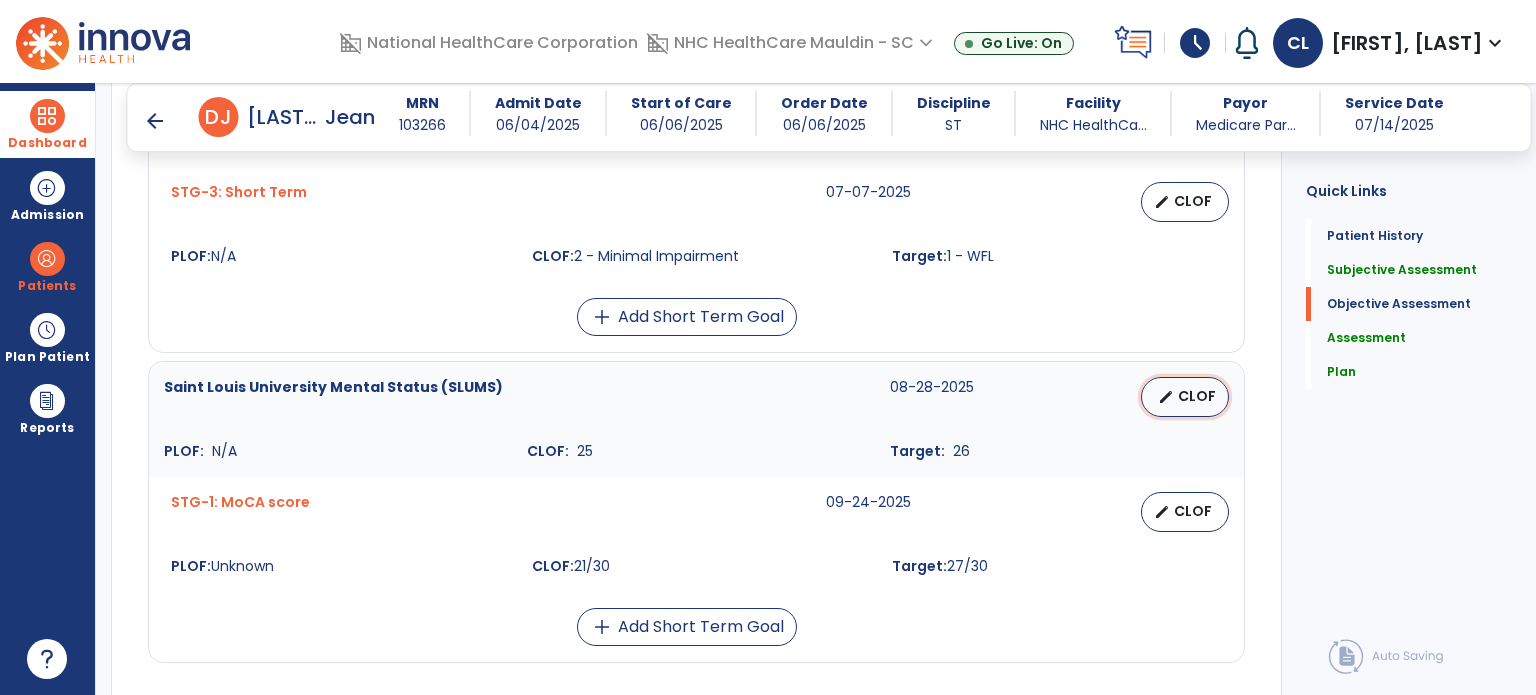 click on "edit   CLOF" at bounding box center [1185, 397] 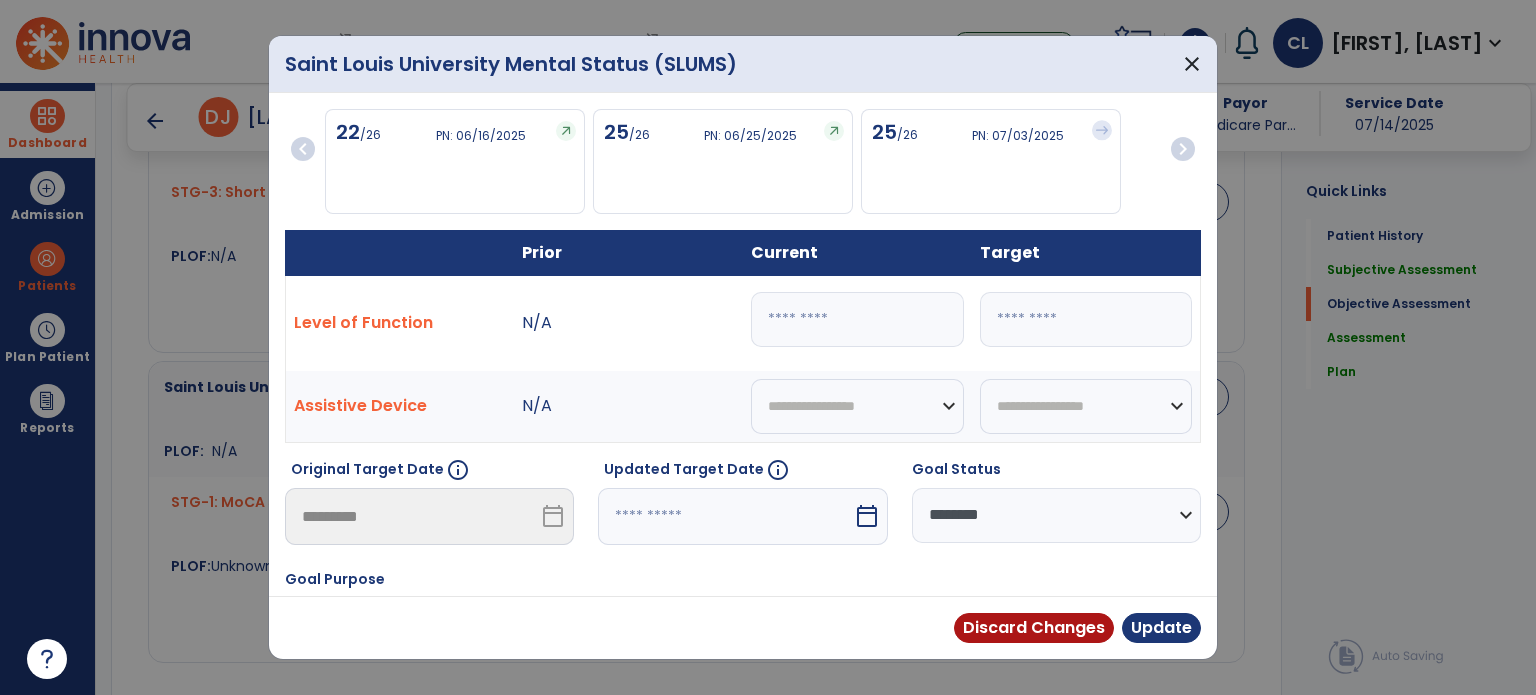 click on "**" at bounding box center (857, 319) 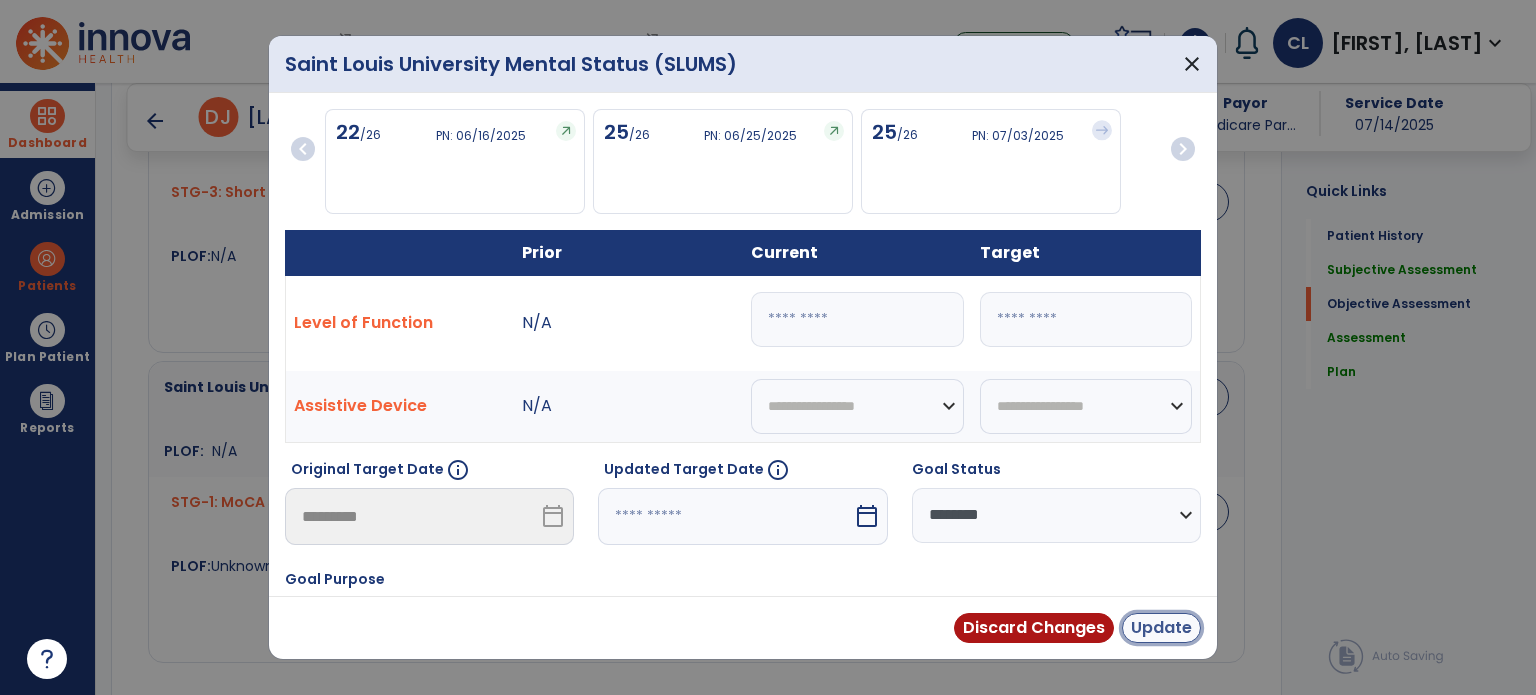 click on "Update" at bounding box center [1161, 628] 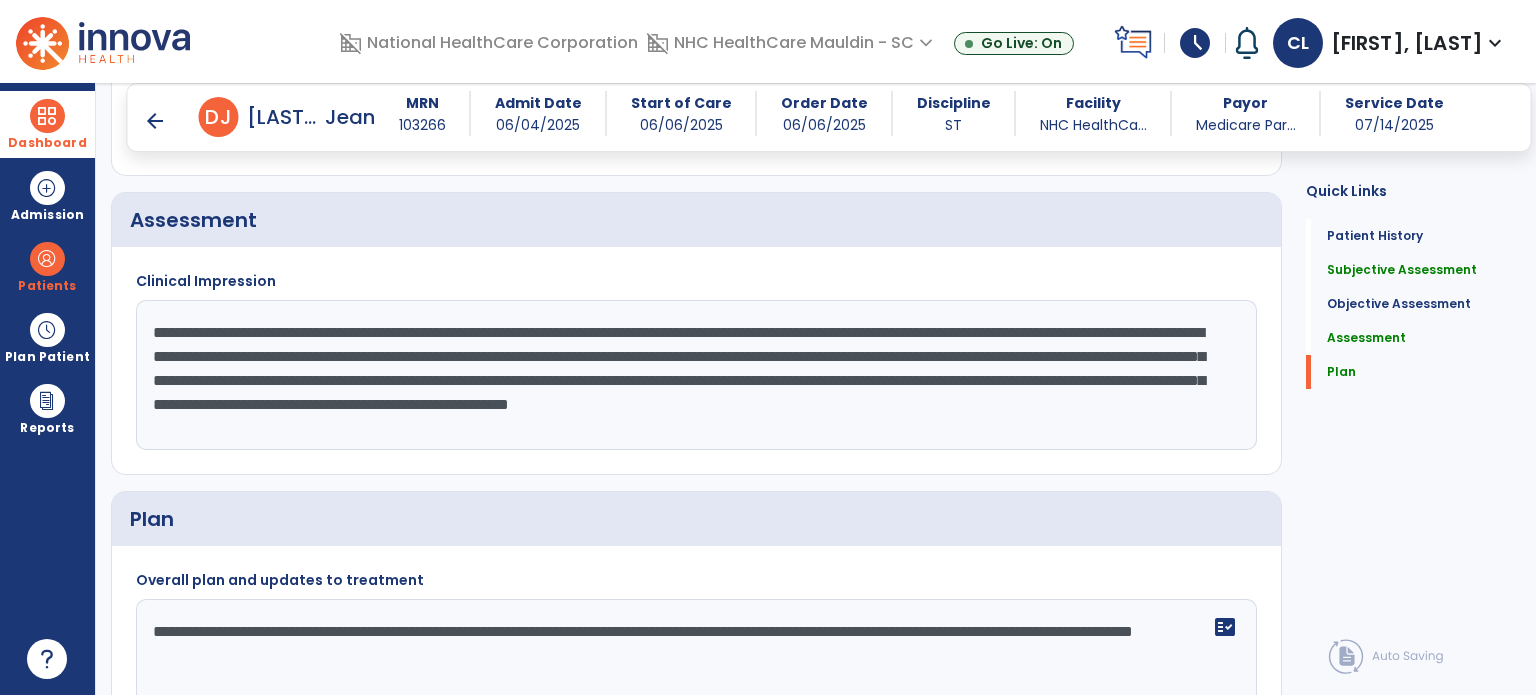 scroll, scrollTop: 1901, scrollLeft: 0, axis: vertical 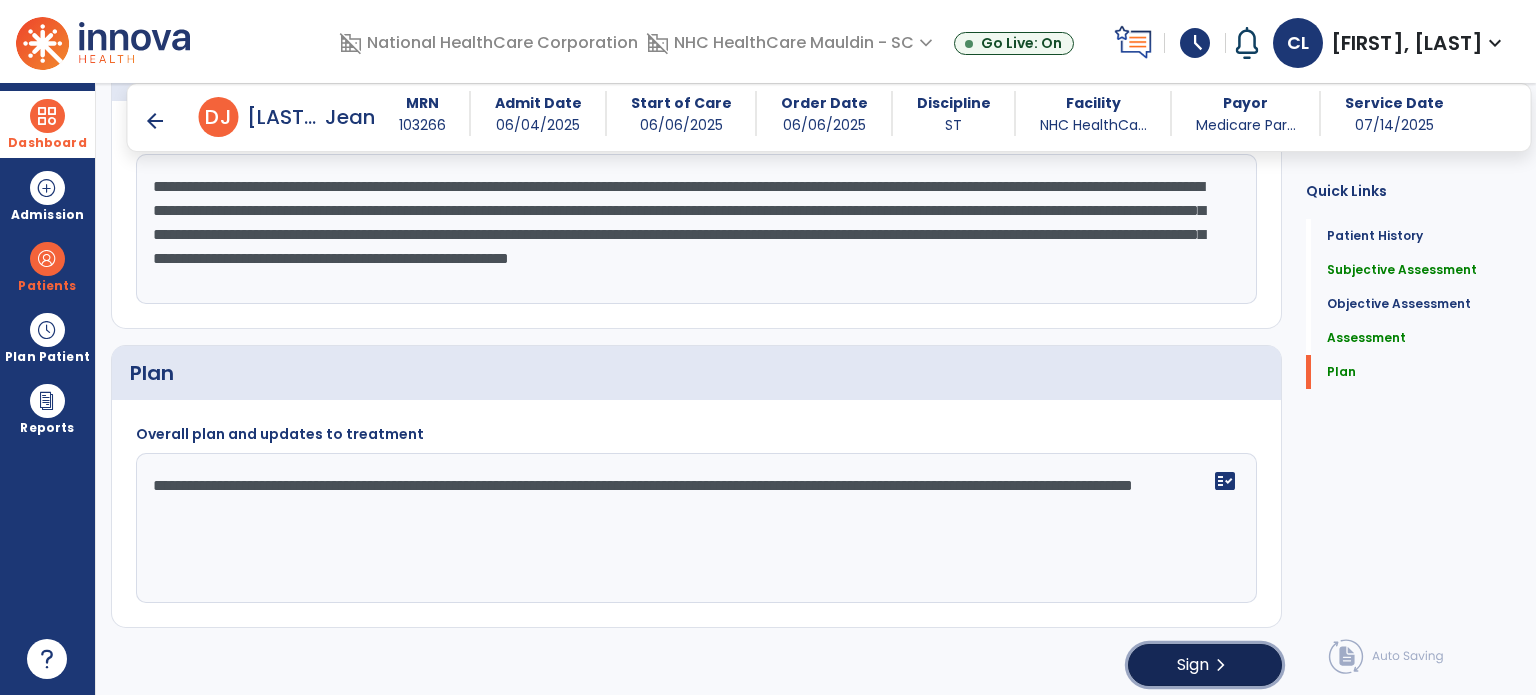 click on "Sign  chevron_right" 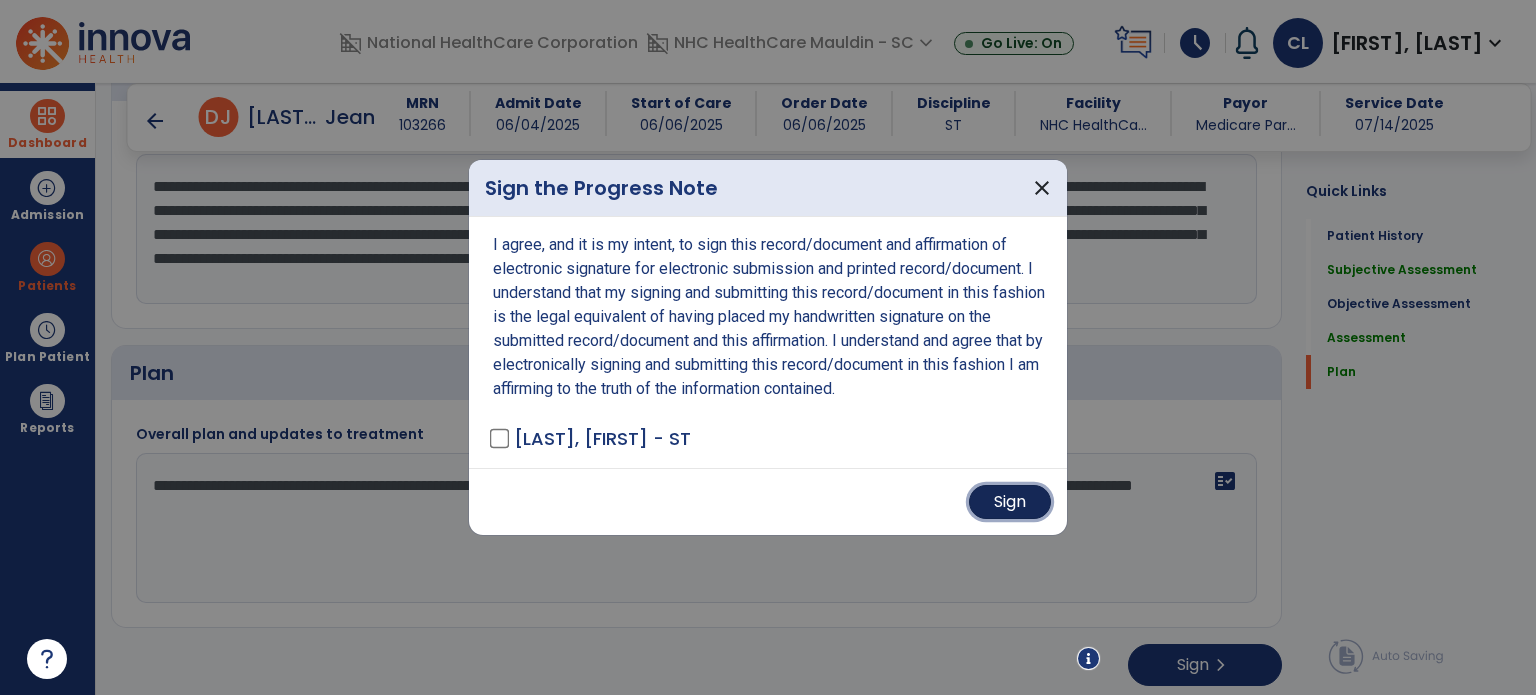 click on "Sign" at bounding box center [1010, 502] 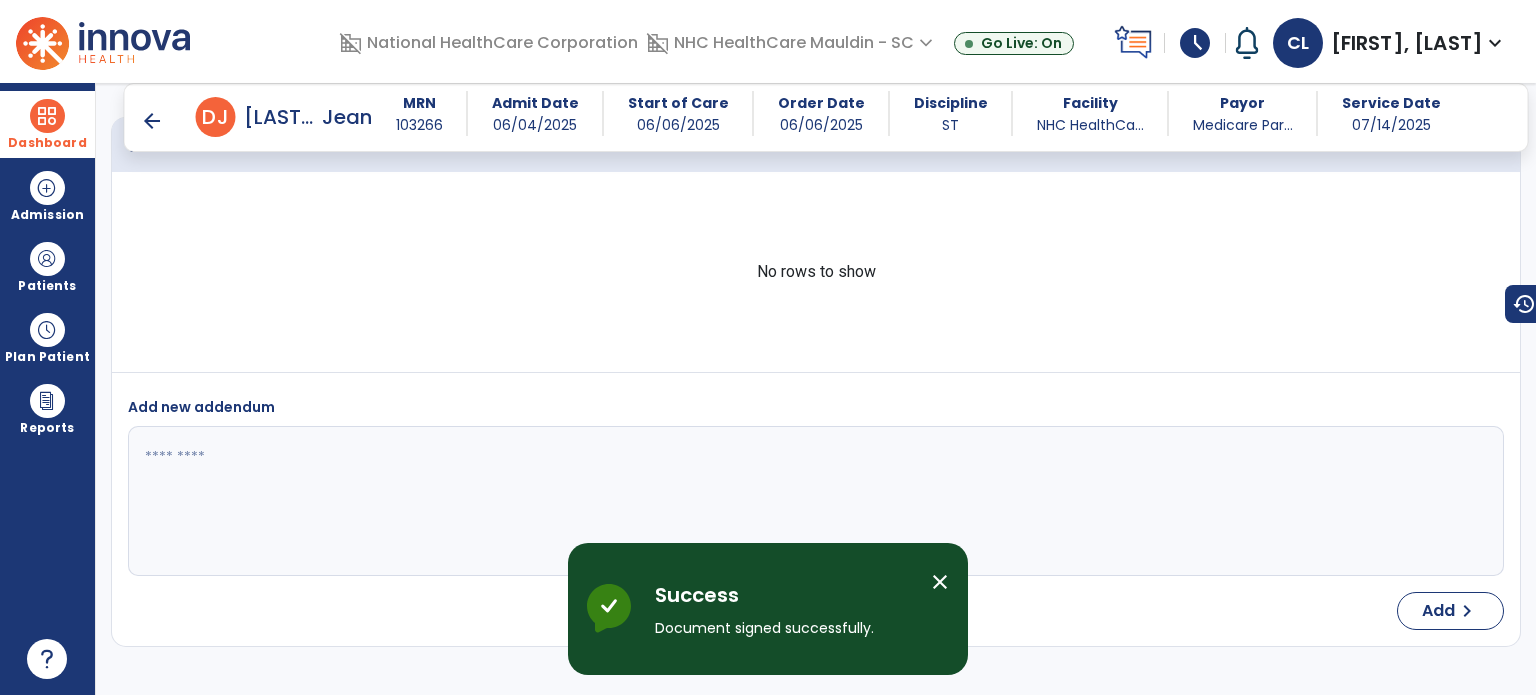 scroll, scrollTop: 2508, scrollLeft: 0, axis: vertical 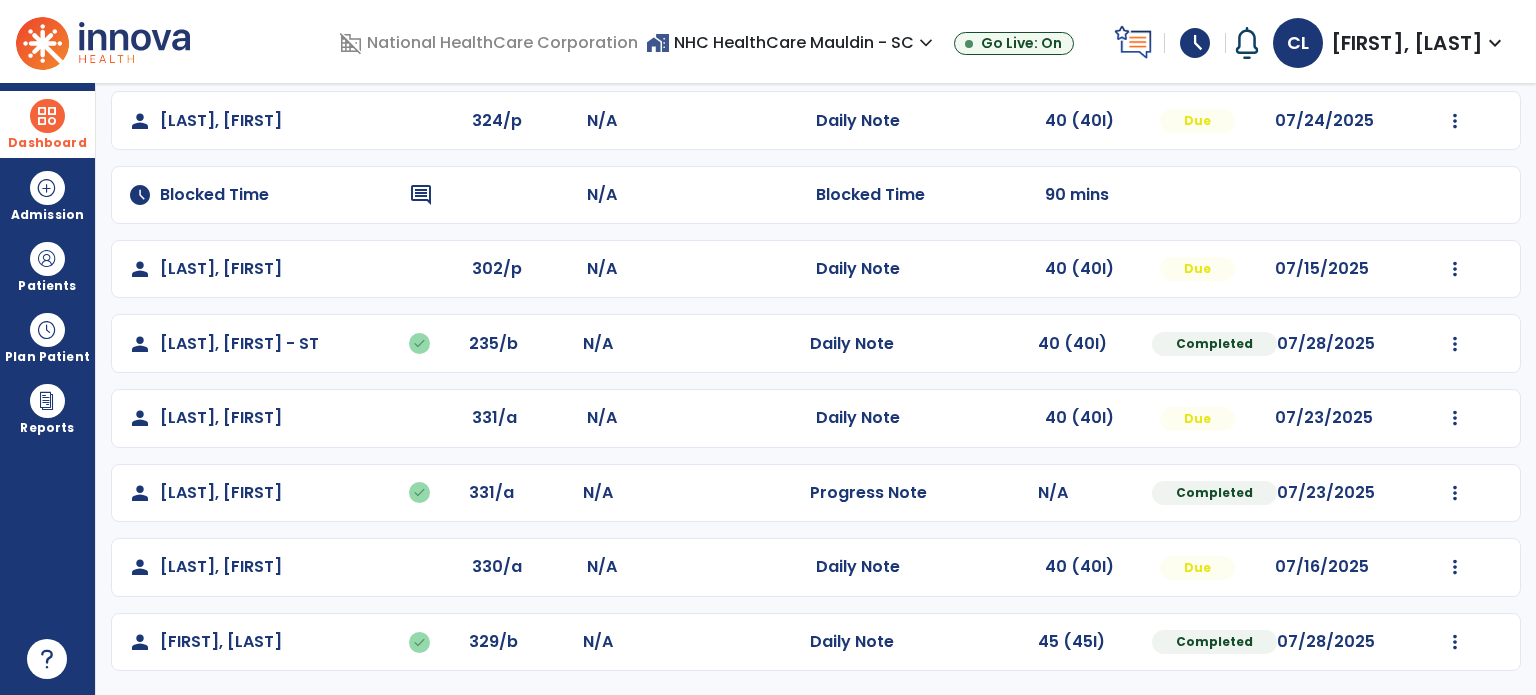 click on "Mark Visit As Complete   Reset Note   Open Document   G + C Mins" 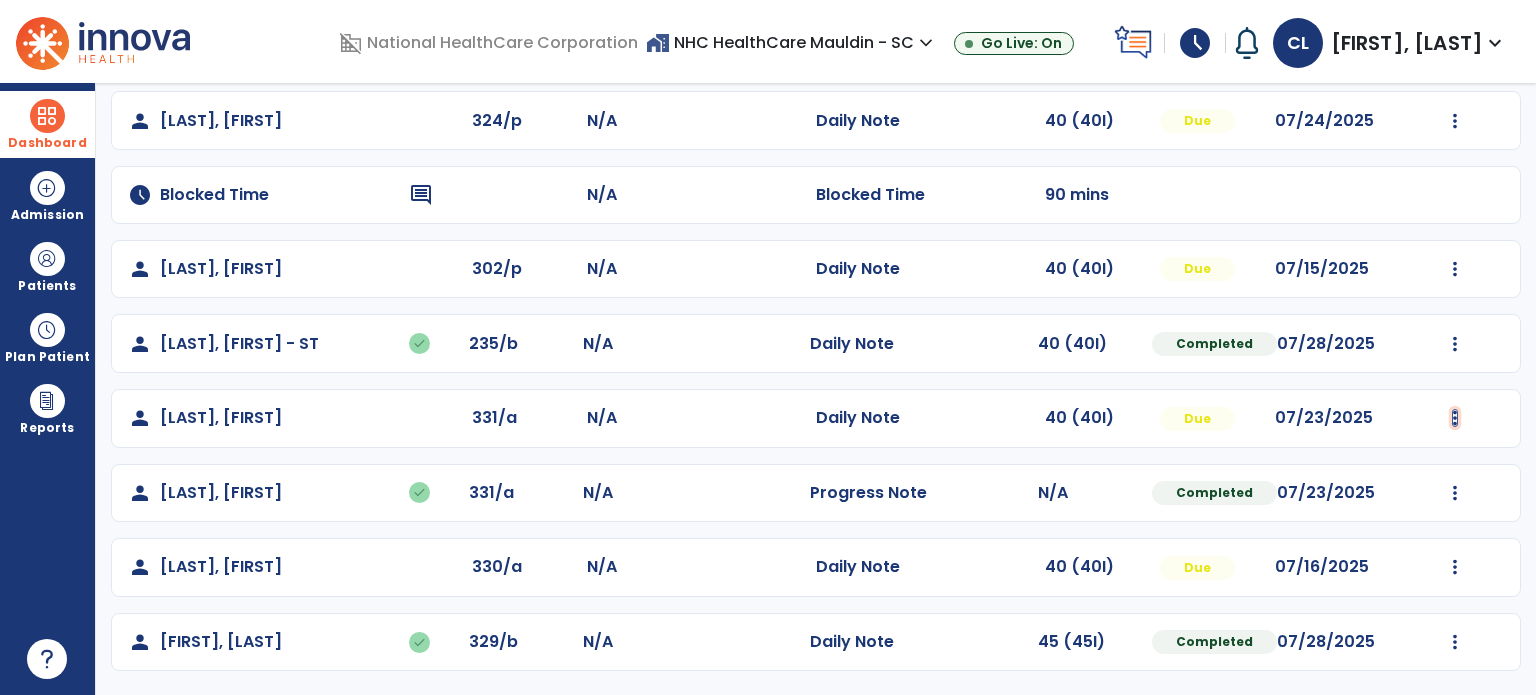 click at bounding box center [1455, 46] 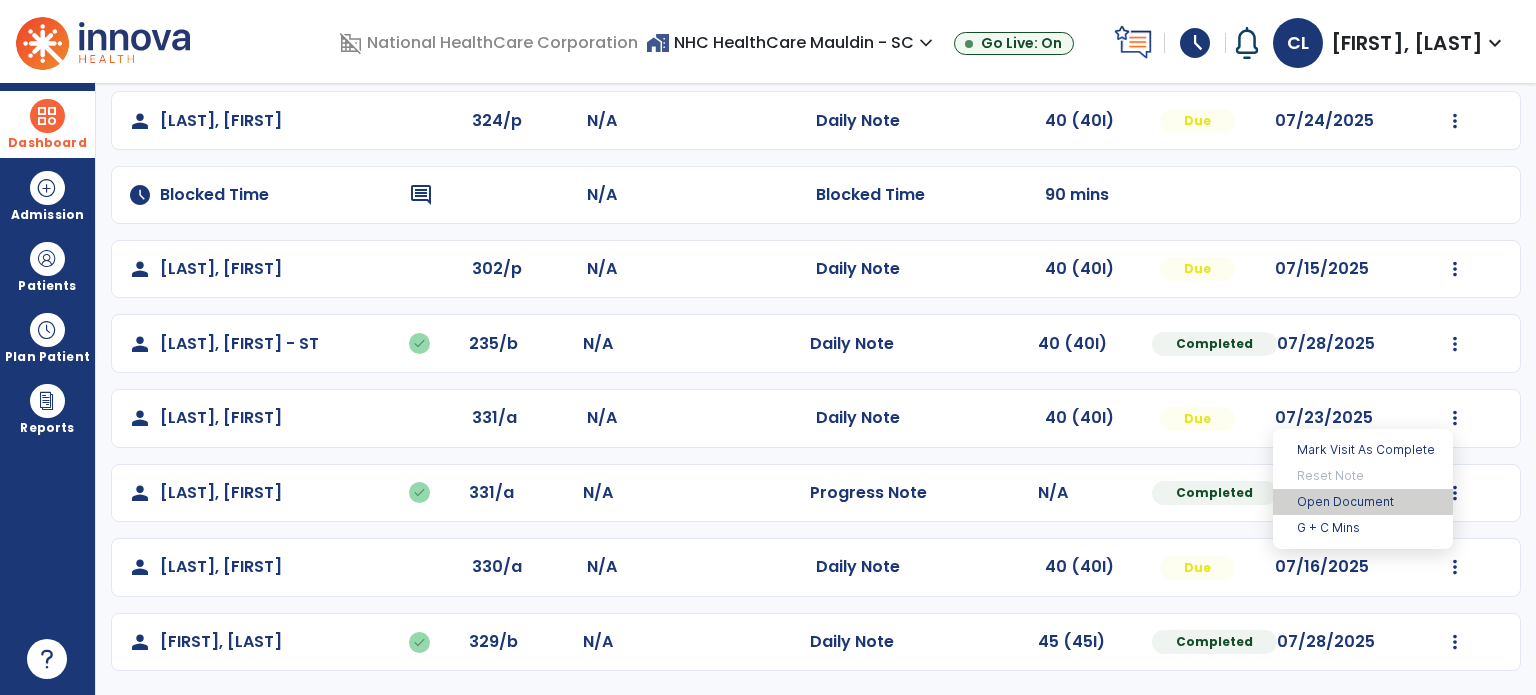 click on "Open Document" at bounding box center (1363, 502) 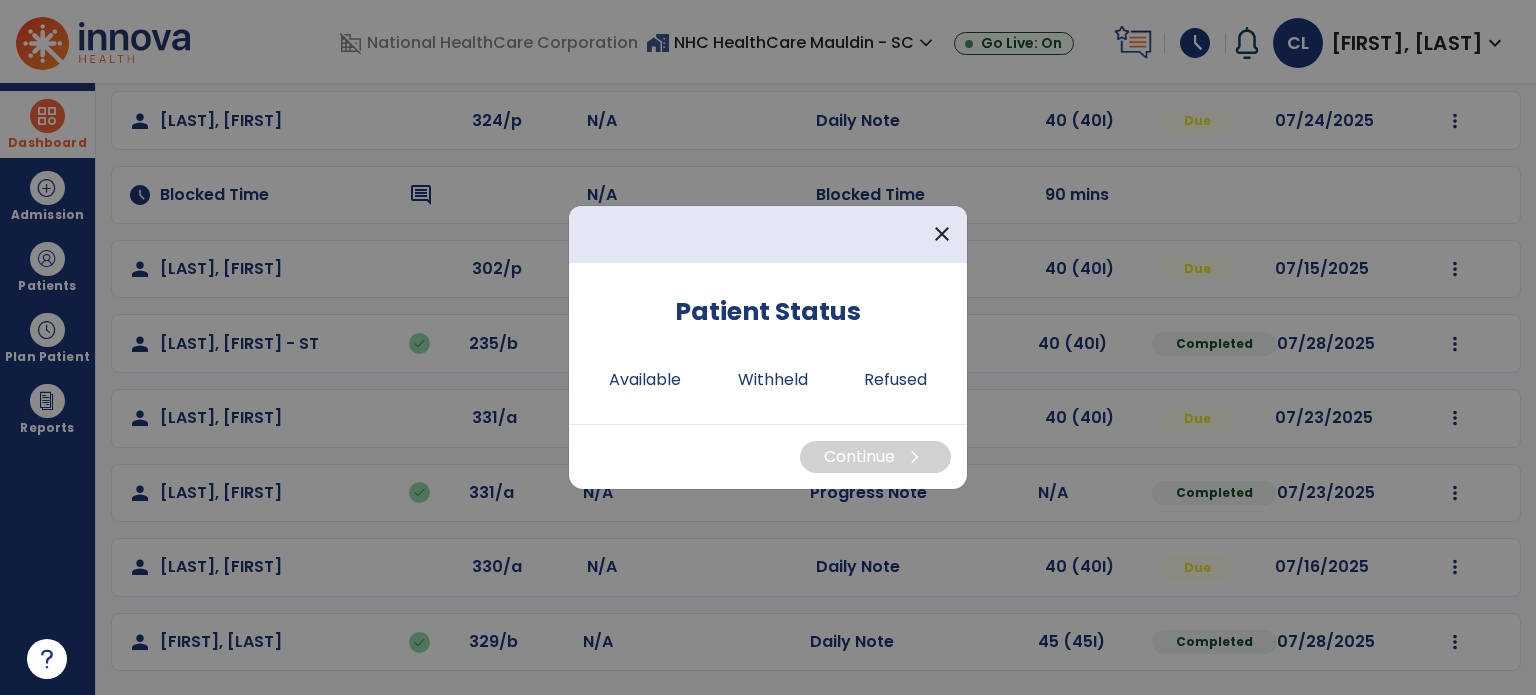 click at bounding box center (768, 347) 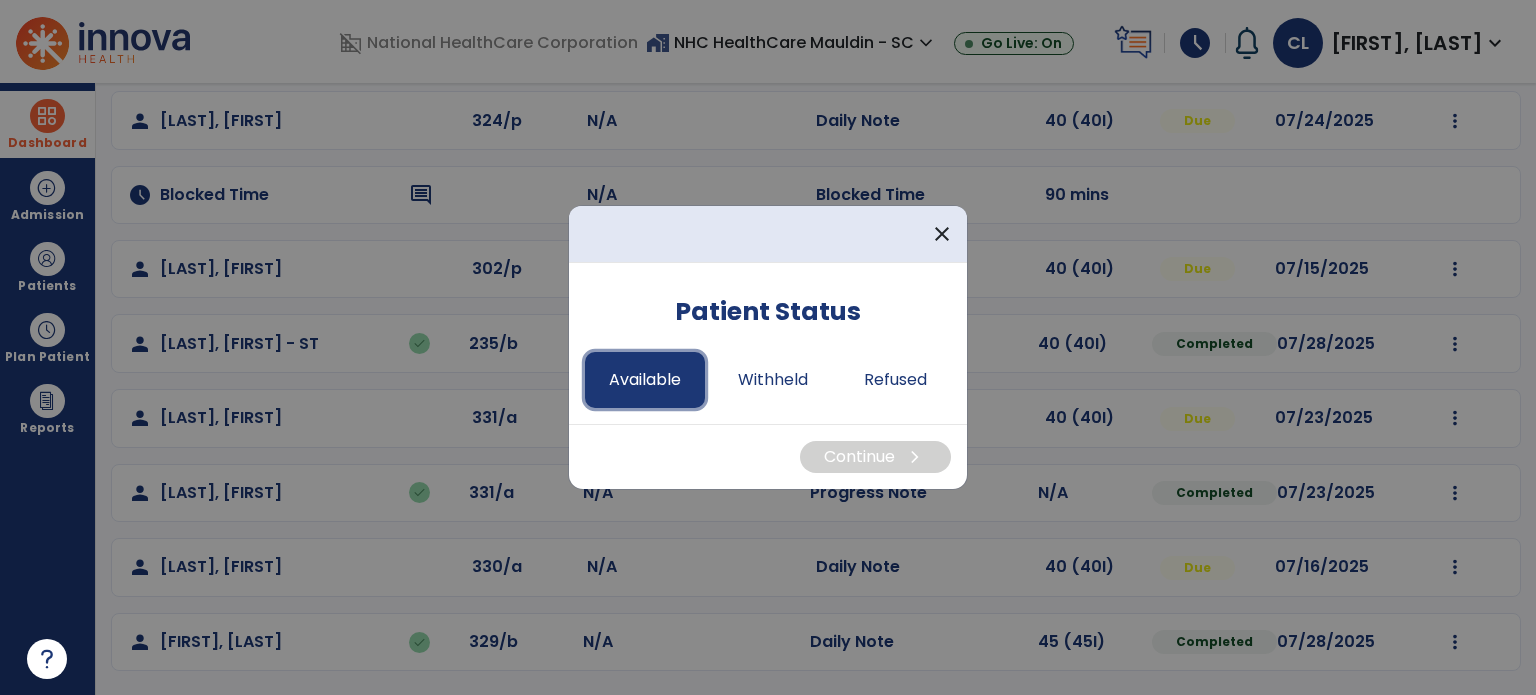 click on "Available" at bounding box center (645, 380) 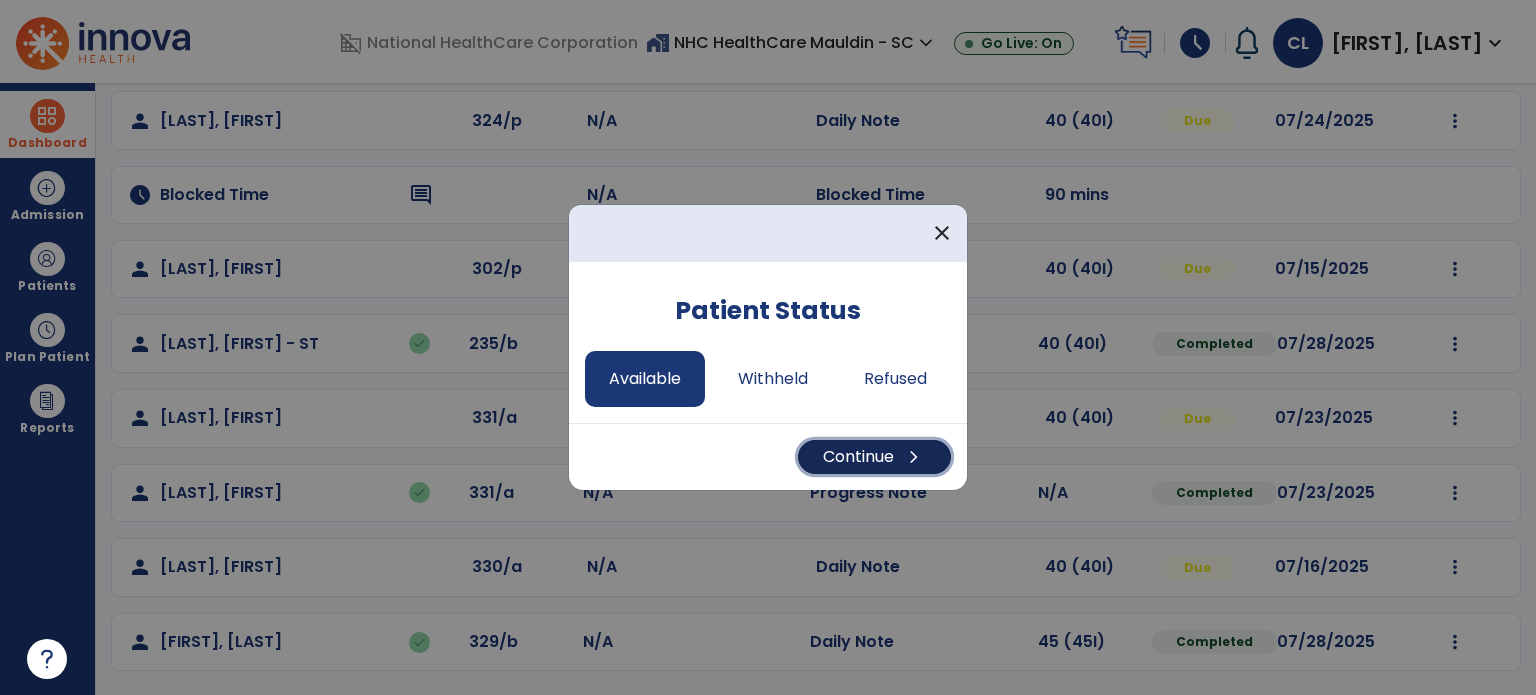 click on "Continue   chevron_right" at bounding box center [874, 457] 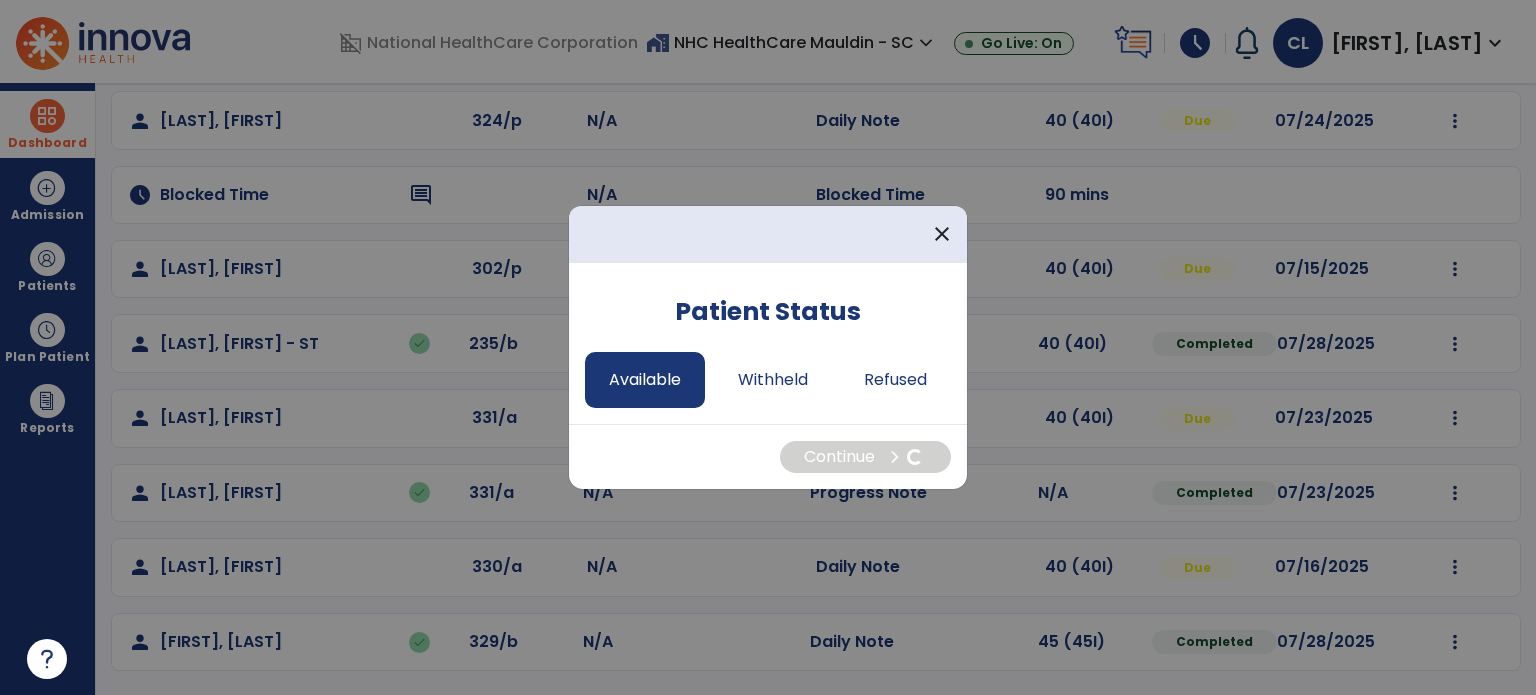 select on "*" 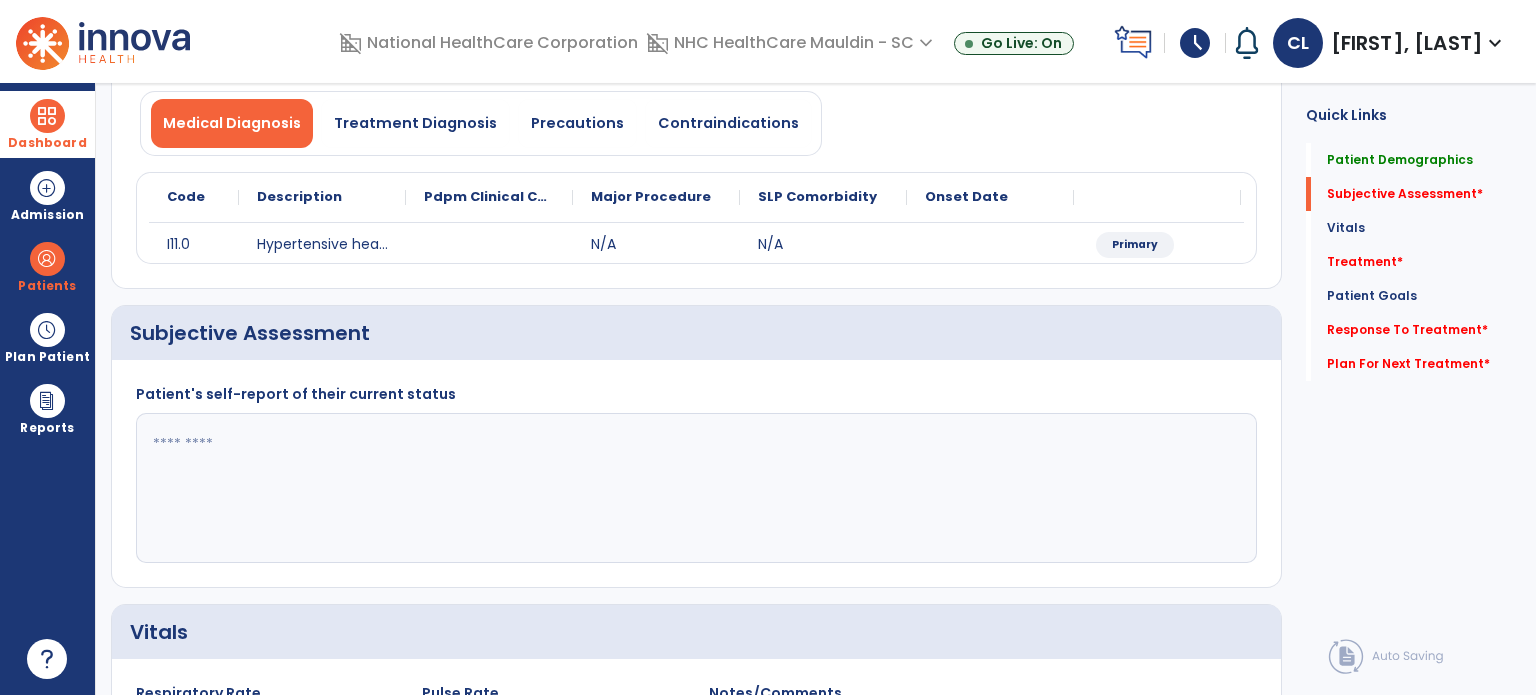 click 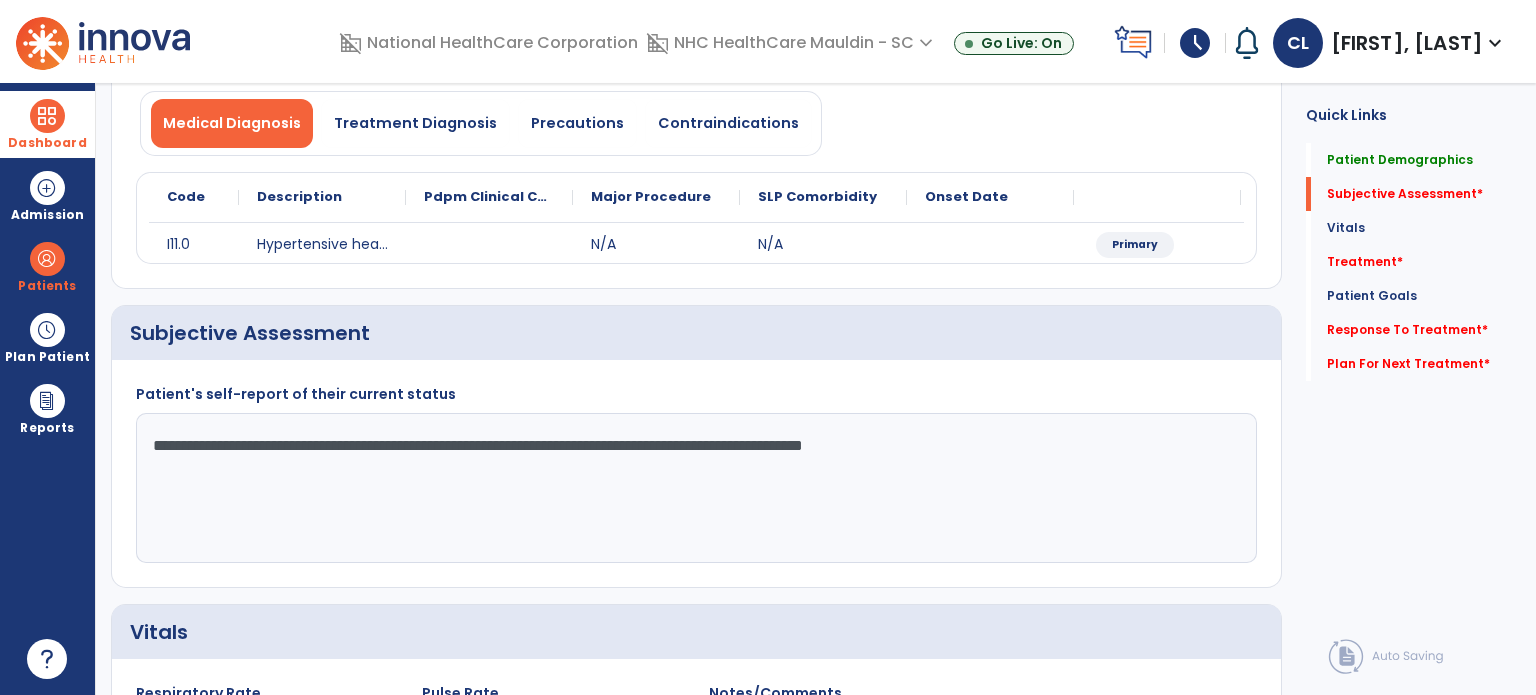 click on "**********" 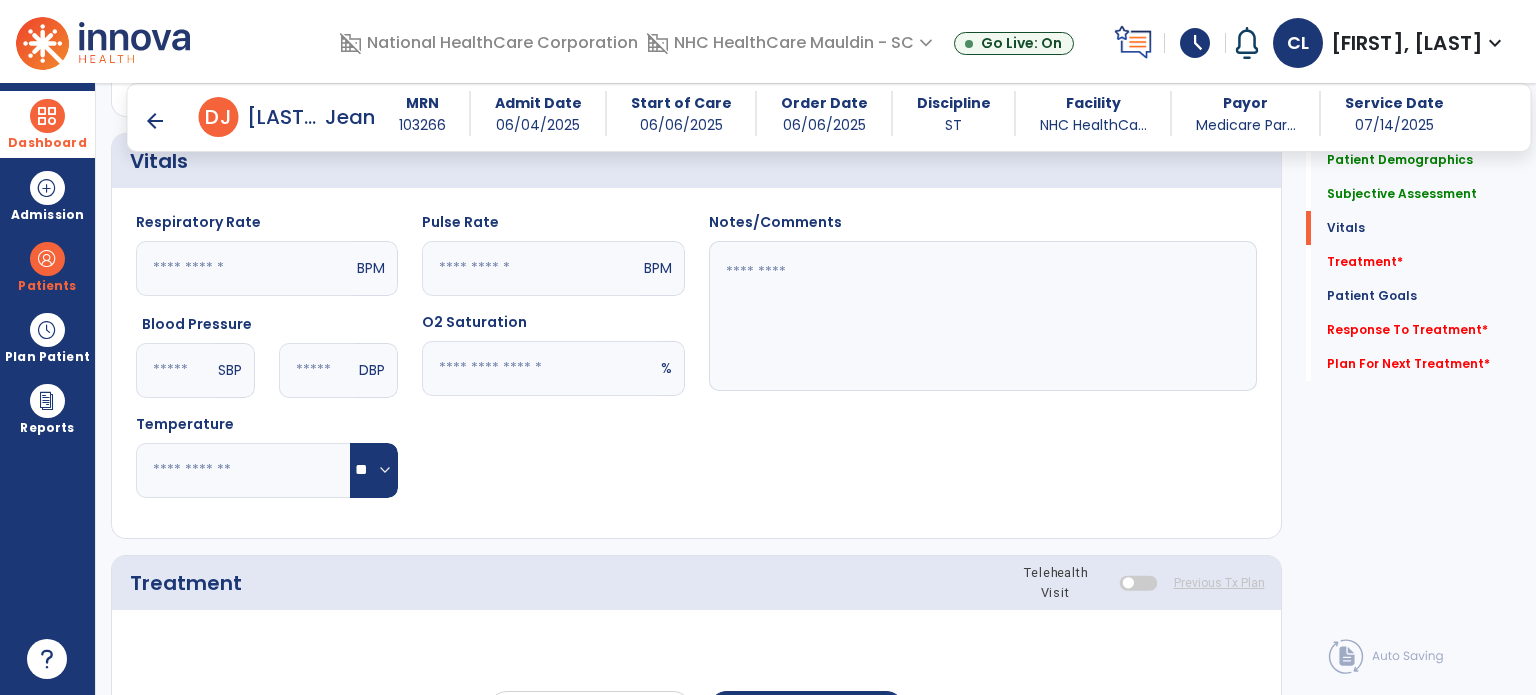 scroll, scrollTop: 955, scrollLeft: 0, axis: vertical 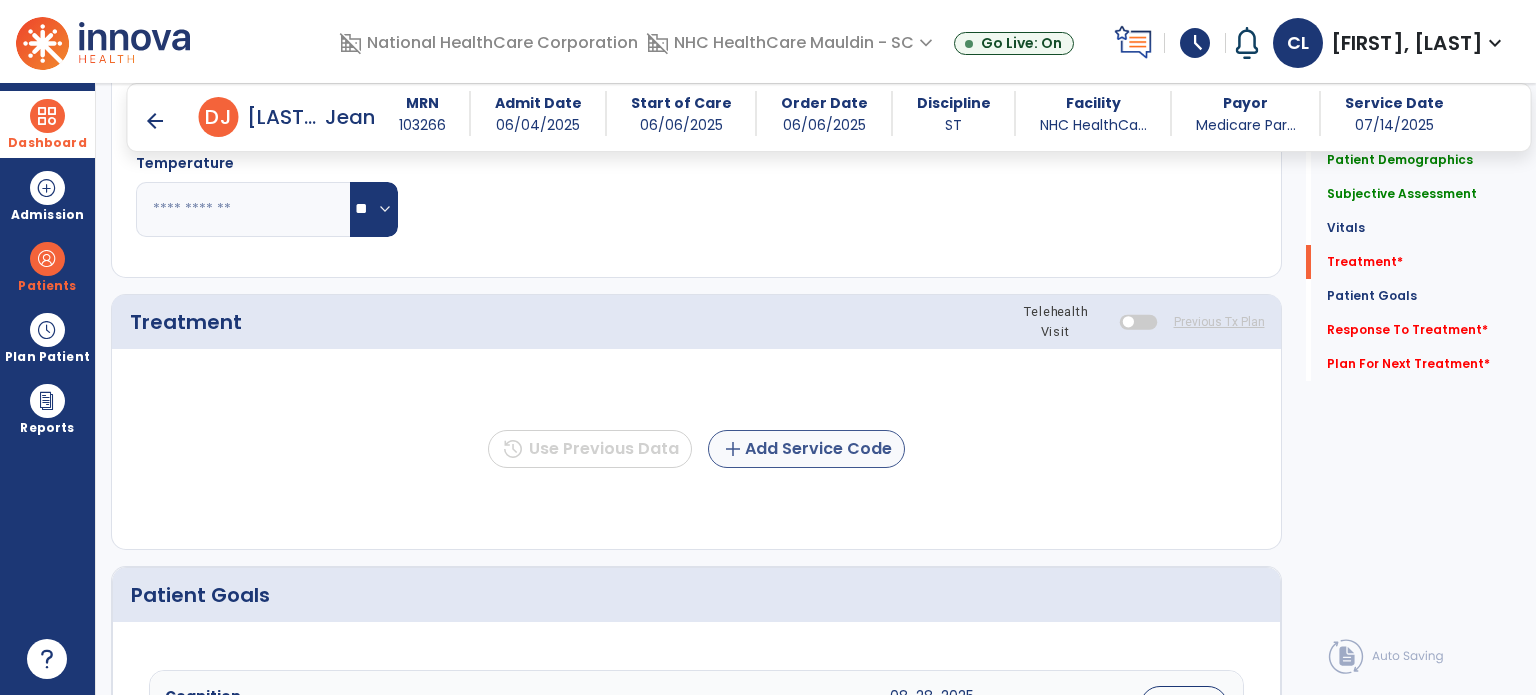 type on "**********" 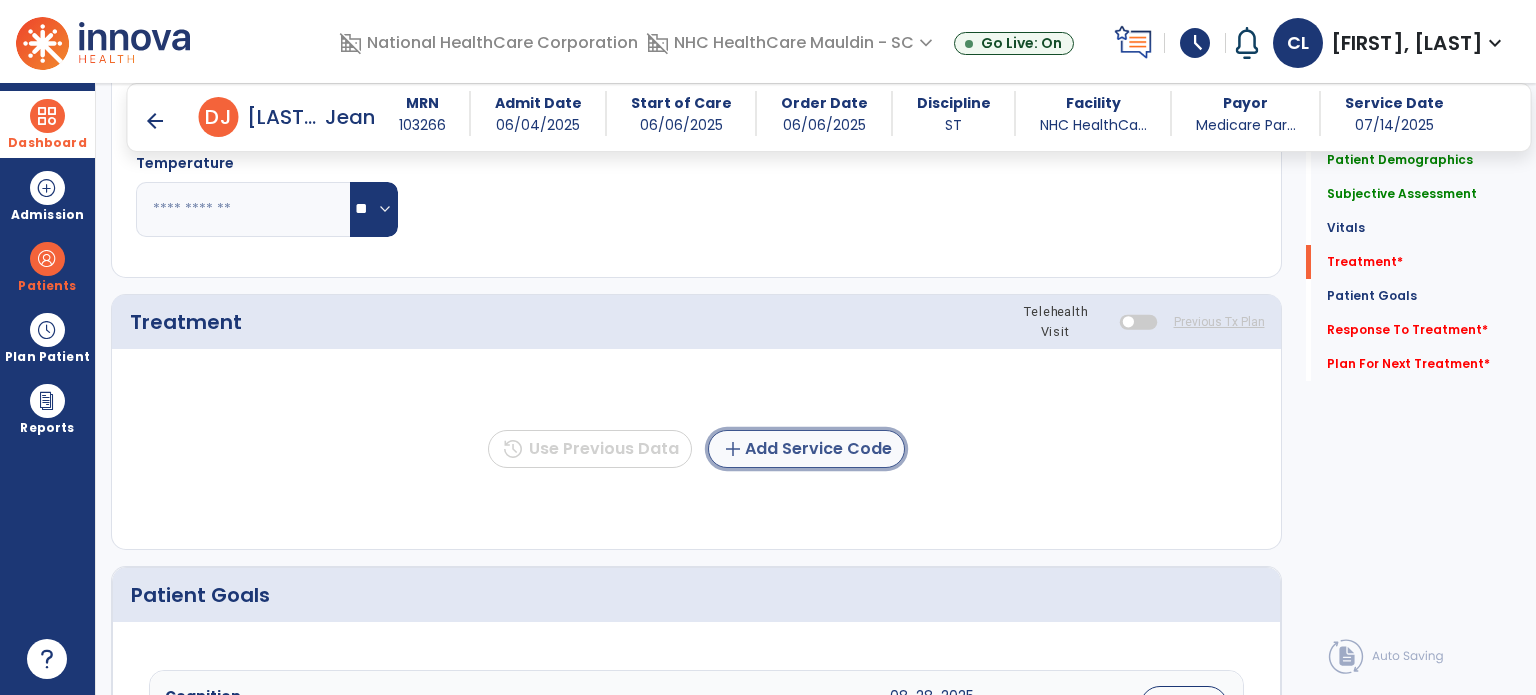 click on "add  Add Service Code" 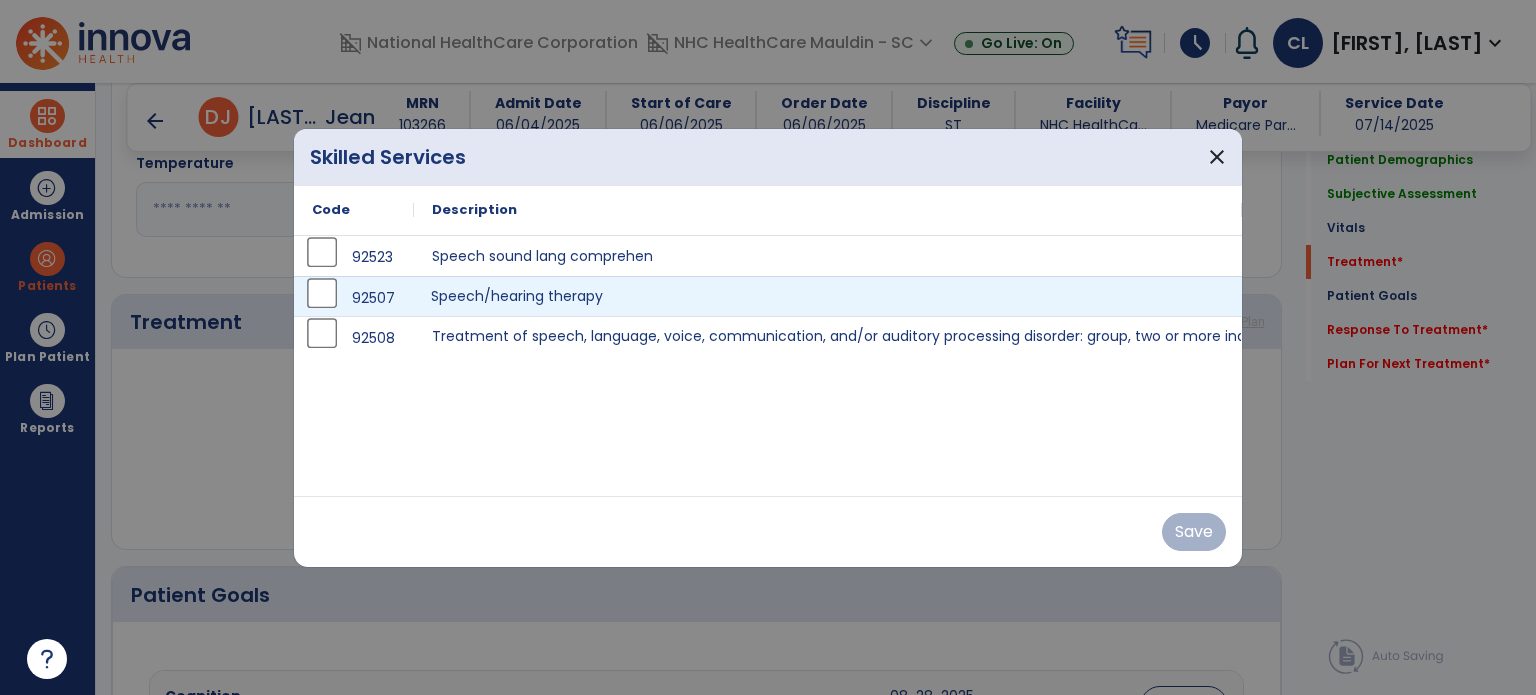 click on "Speech/hearing therapy" at bounding box center (828, 296) 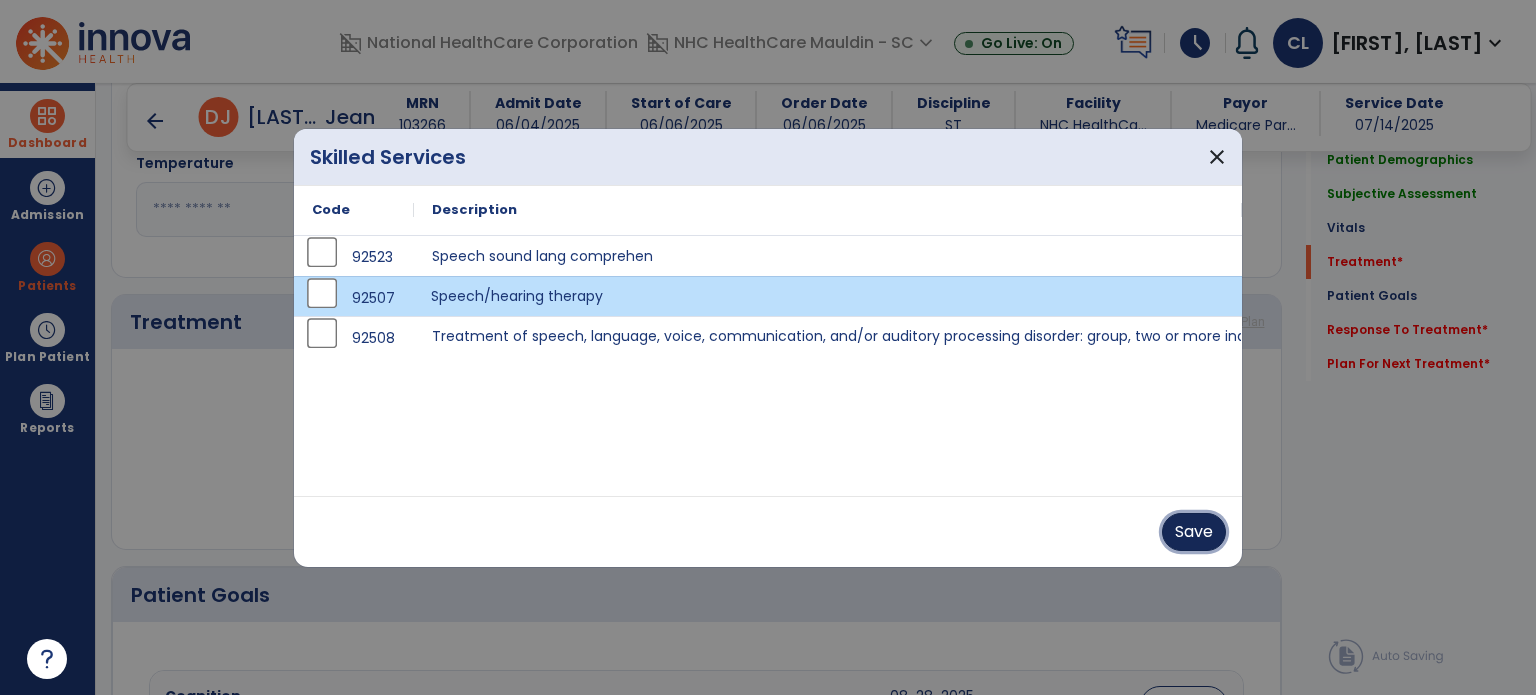 click on "Save" at bounding box center [1194, 532] 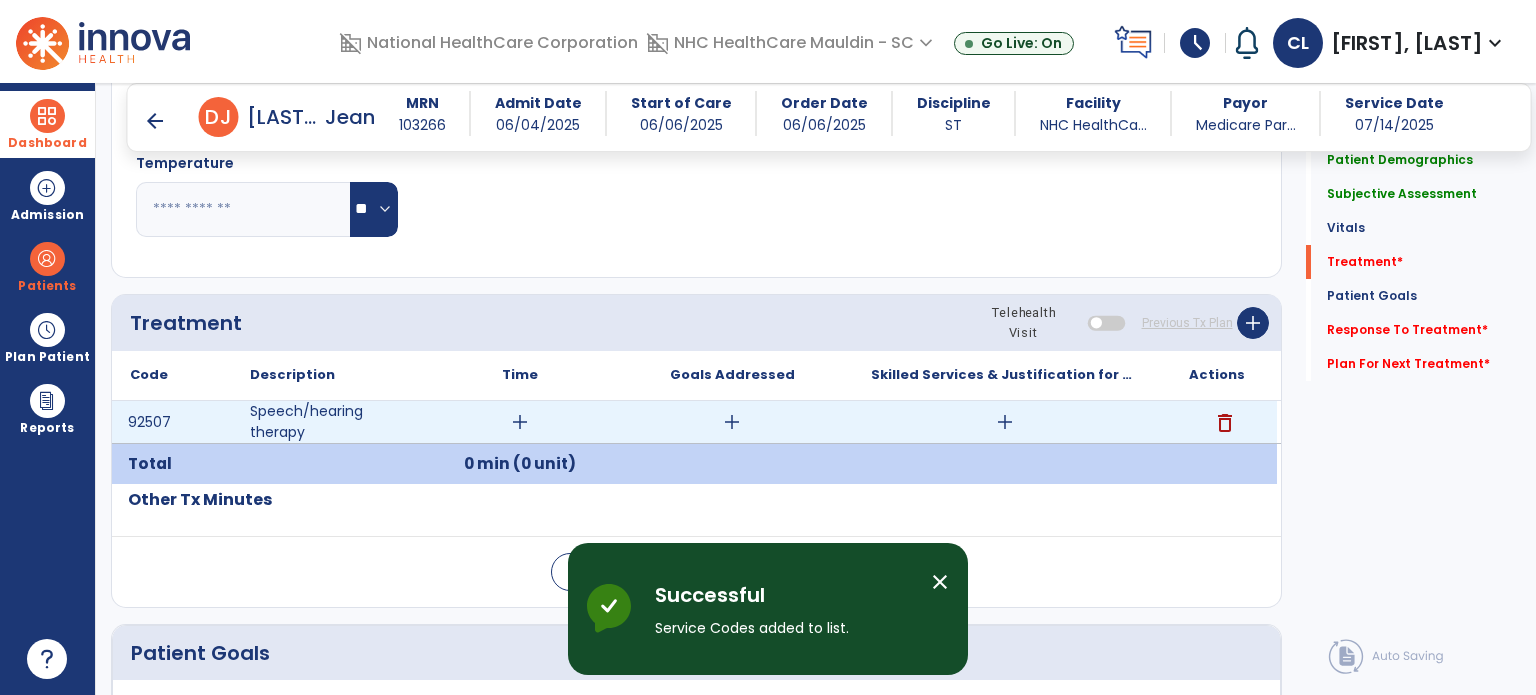 click on "add" at bounding box center [1004, 422] 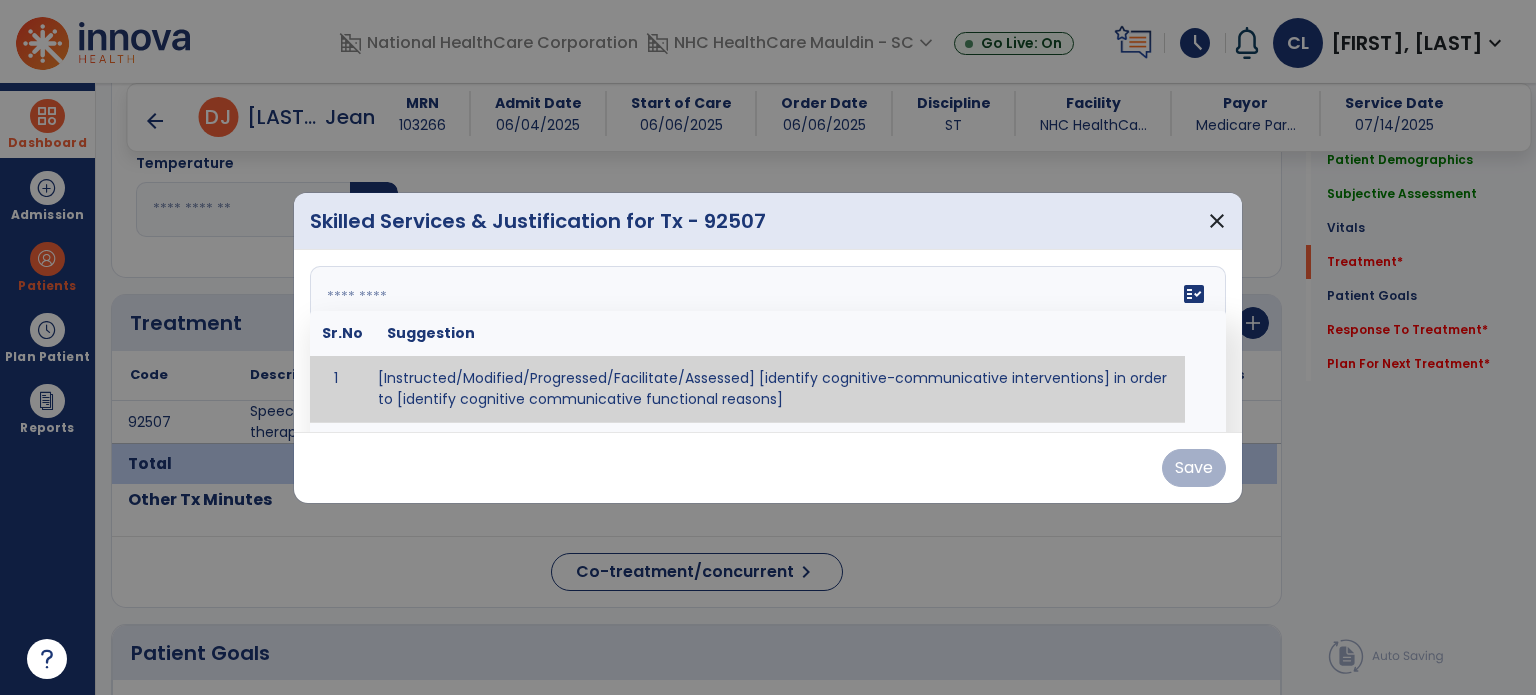 click on "fact_check  Sr.No Suggestion 1 [Instructed/Modified/Progressed/Facilitate/Assessed] [identify cognitive-communicative interventions] in order to [identify cognitive communicative functional reasons] 2 Assessed cognitive-communicative skills using [identify test]." at bounding box center [768, 341] 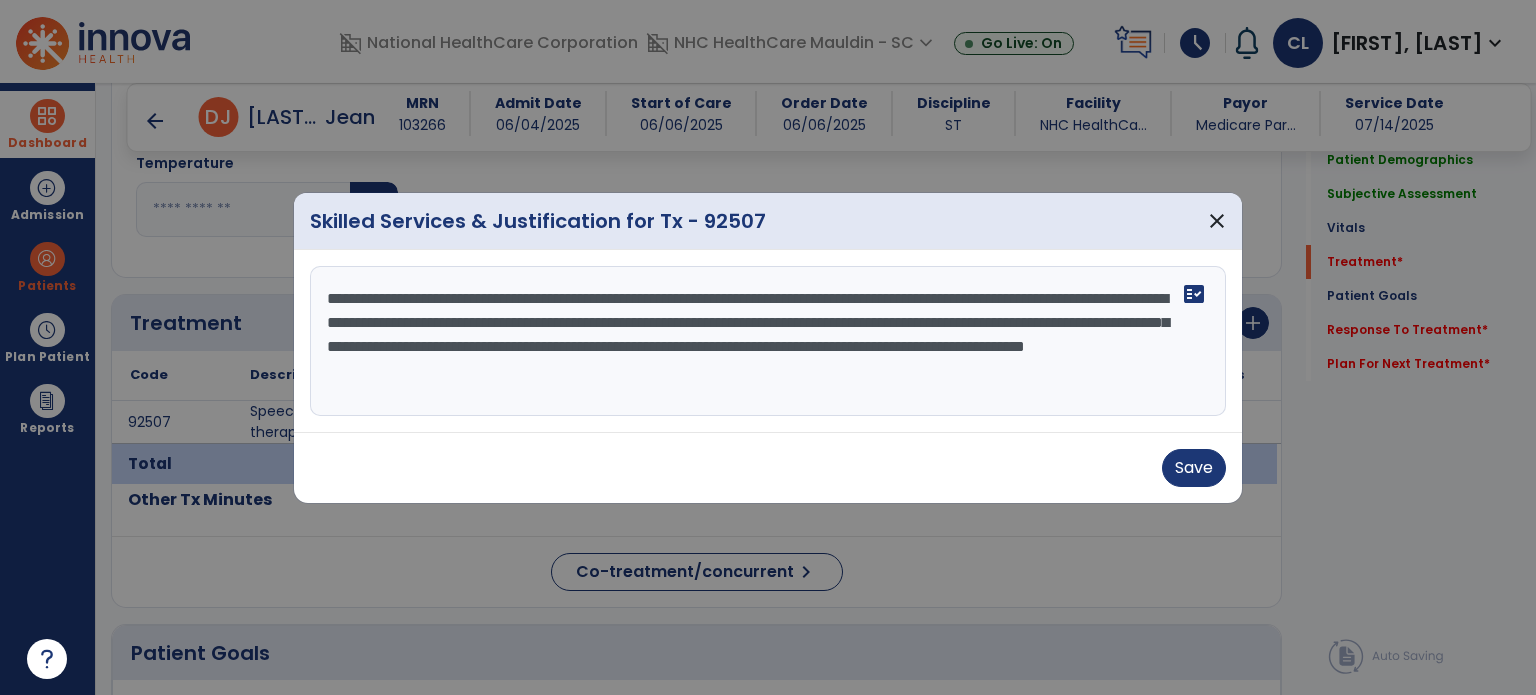 click on "**********" at bounding box center [768, 341] 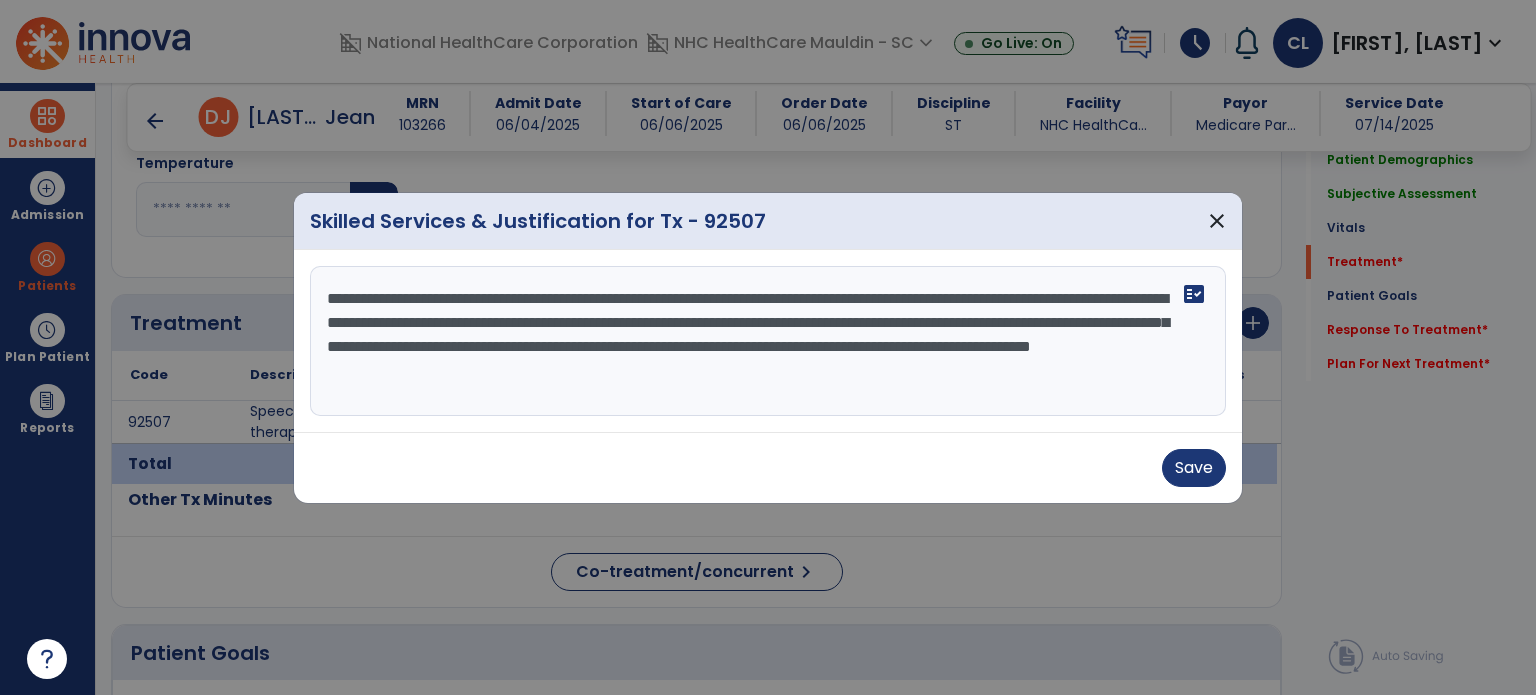drag, startPoint x: 1021, startPoint y: 367, endPoint x: 940, endPoint y: 368, distance: 81.00617 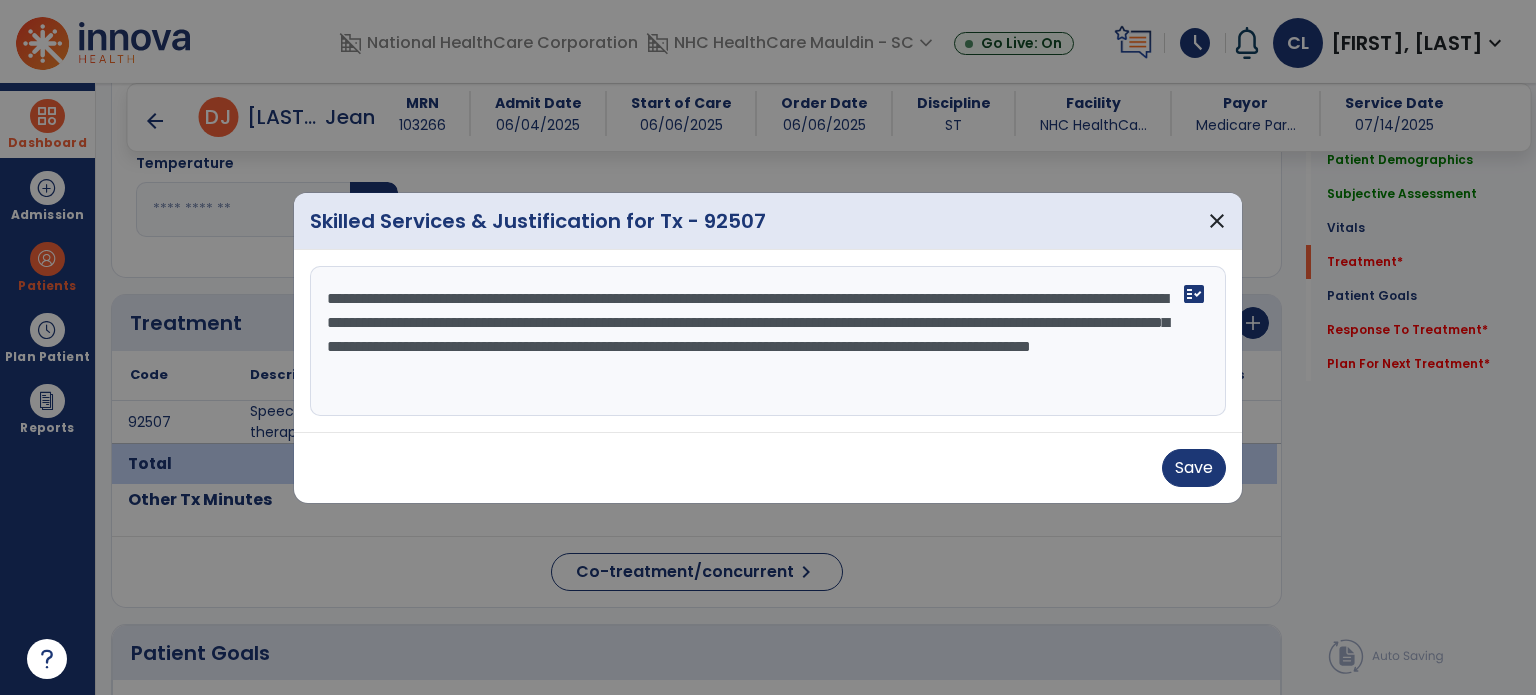 click on "**********" at bounding box center (768, 341) 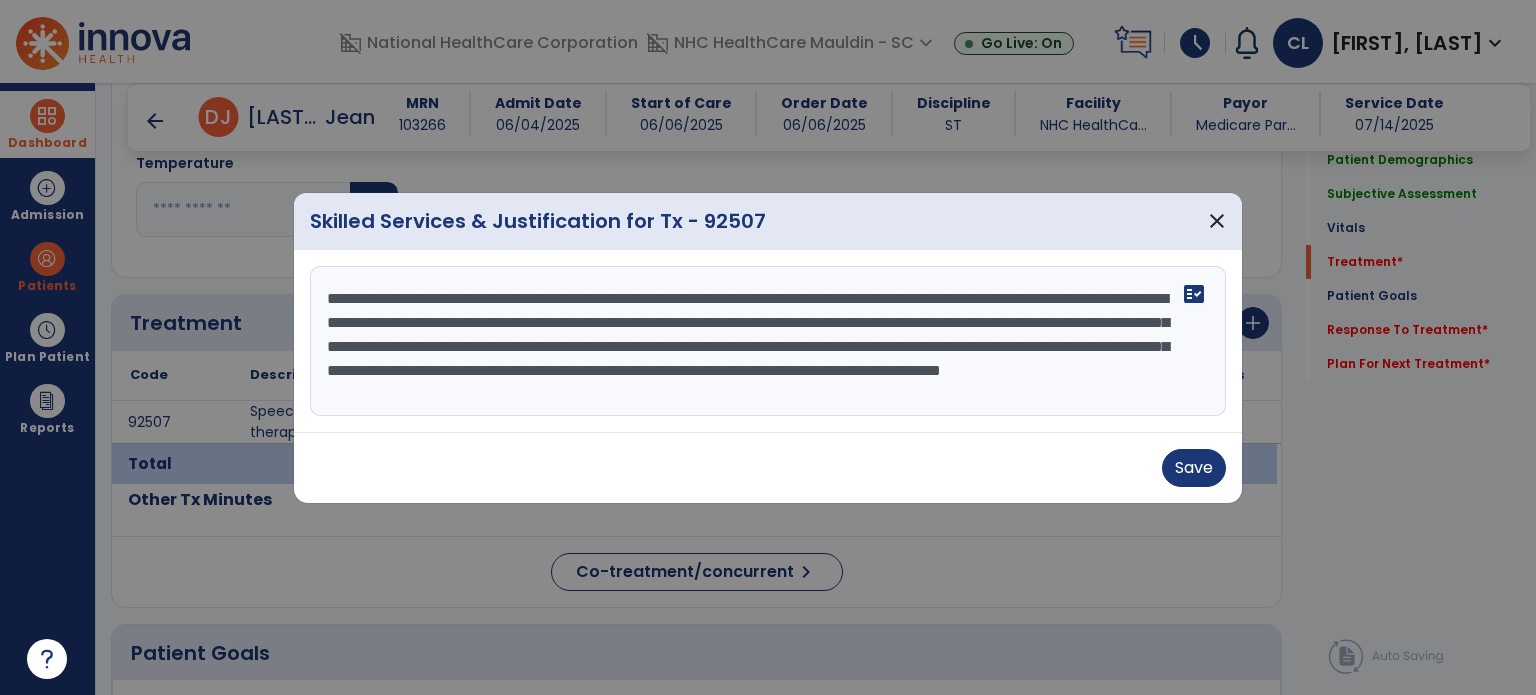 scroll, scrollTop: 15, scrollLeft: 0, axis: vertical 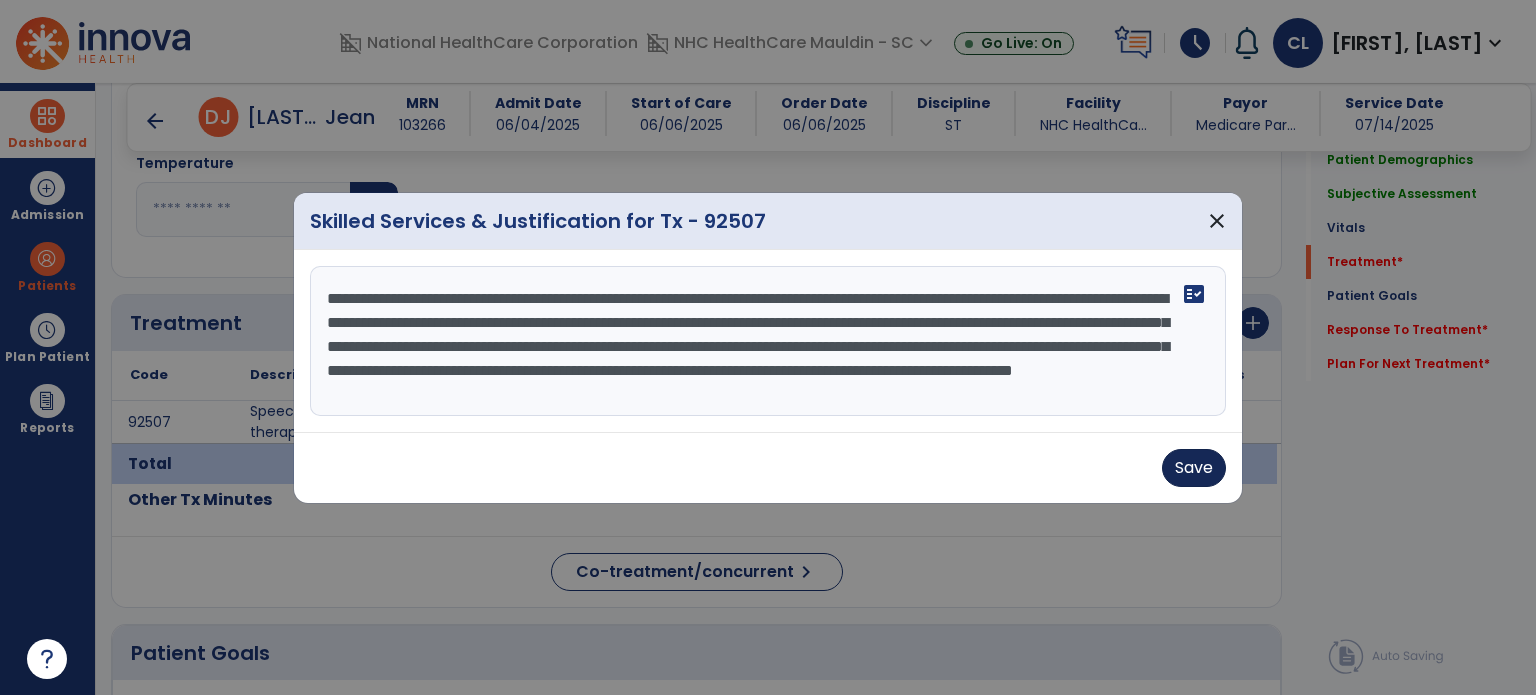 type on "**********" 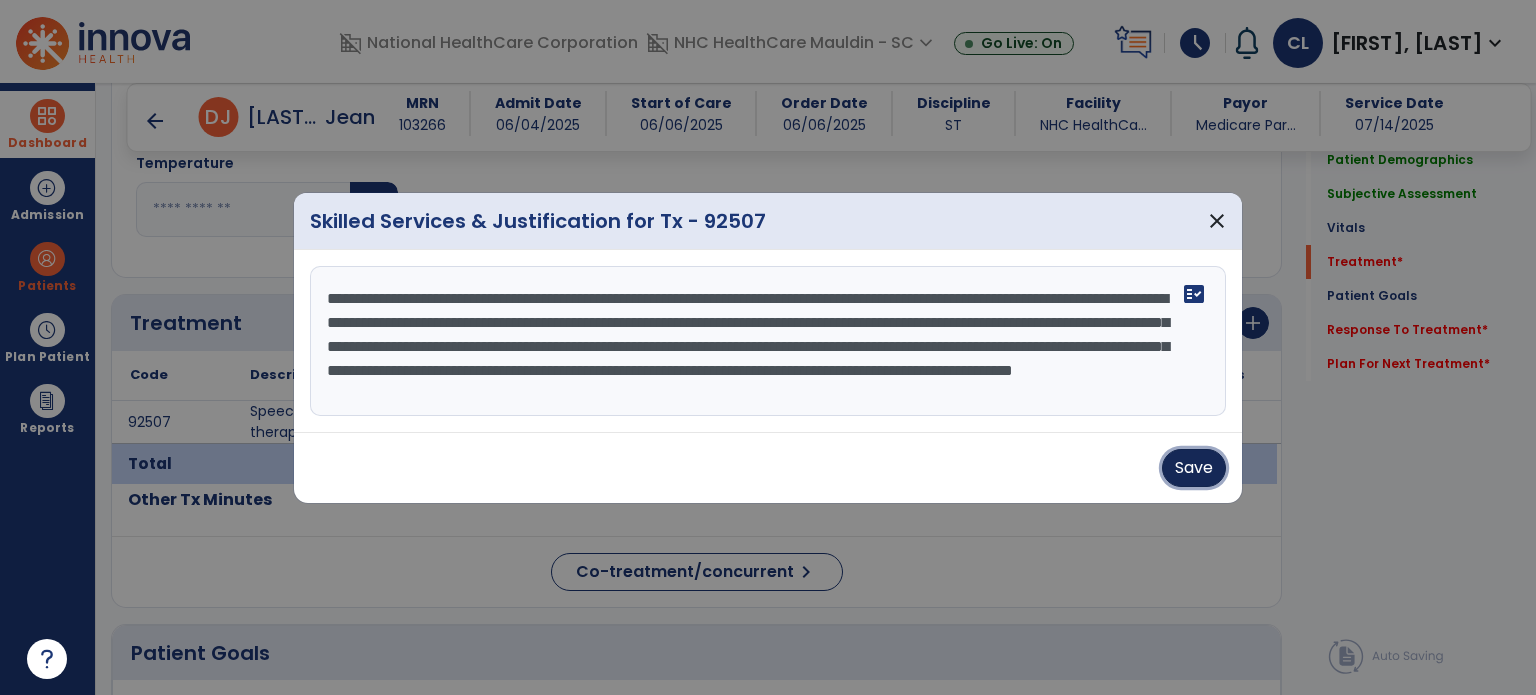 click on "Save" at bounding box center (1194, 468) 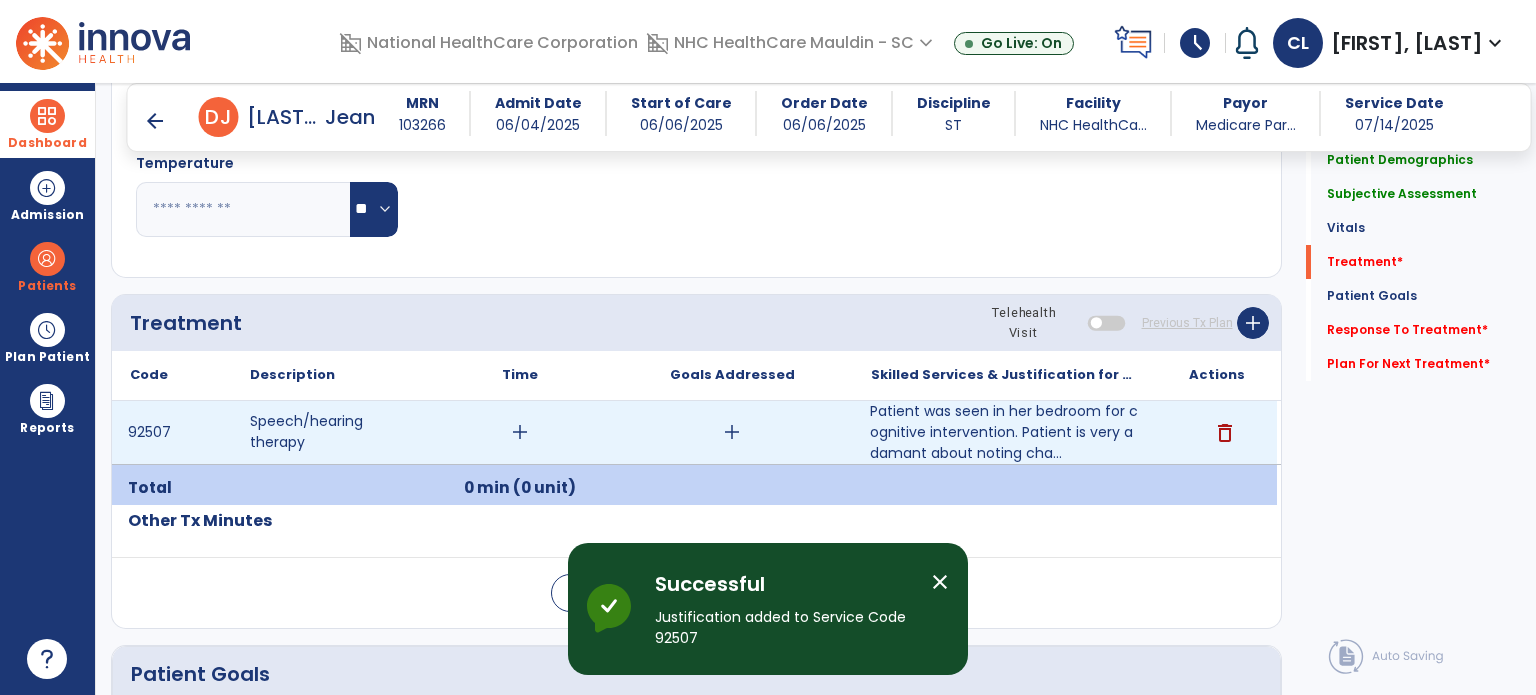 click on "add" at bounding box center [732, 432] 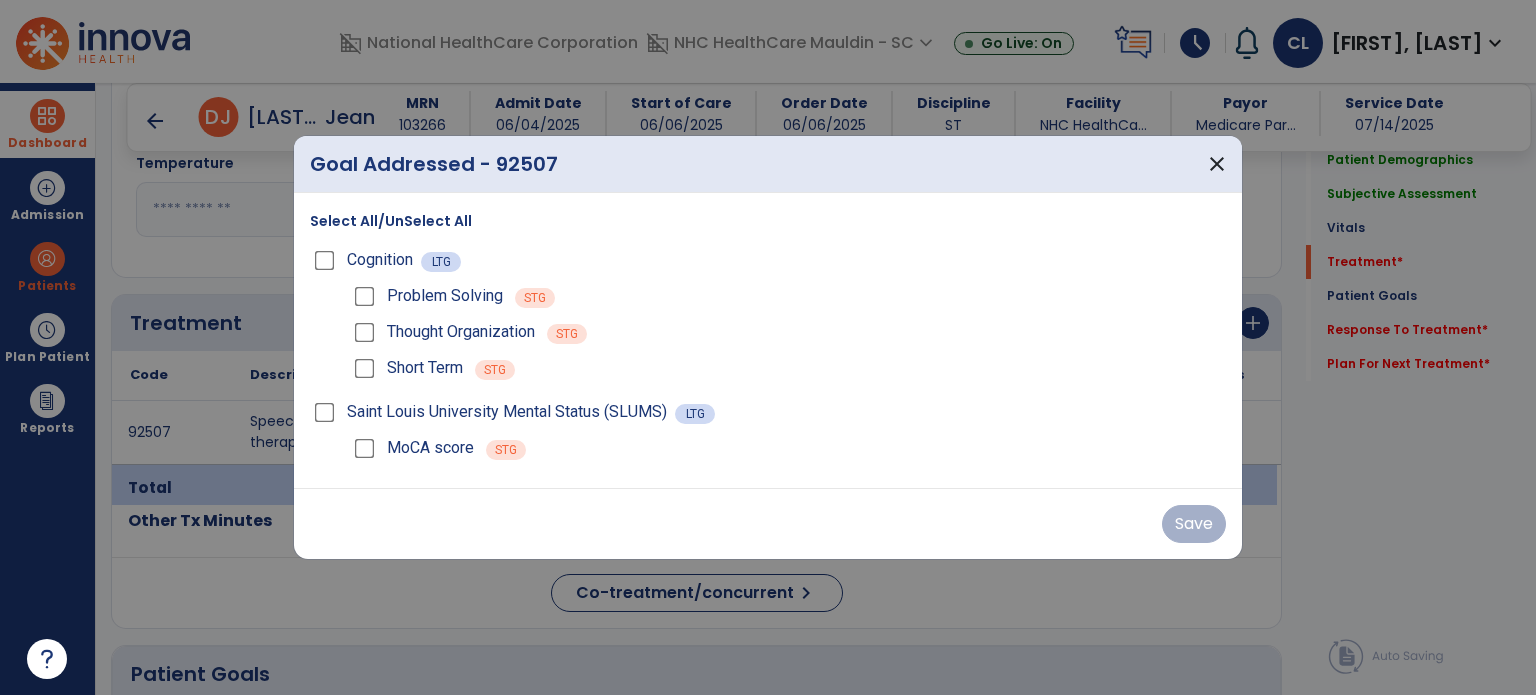 click on "Cognition  LTG" at bounding box center [768, 260] 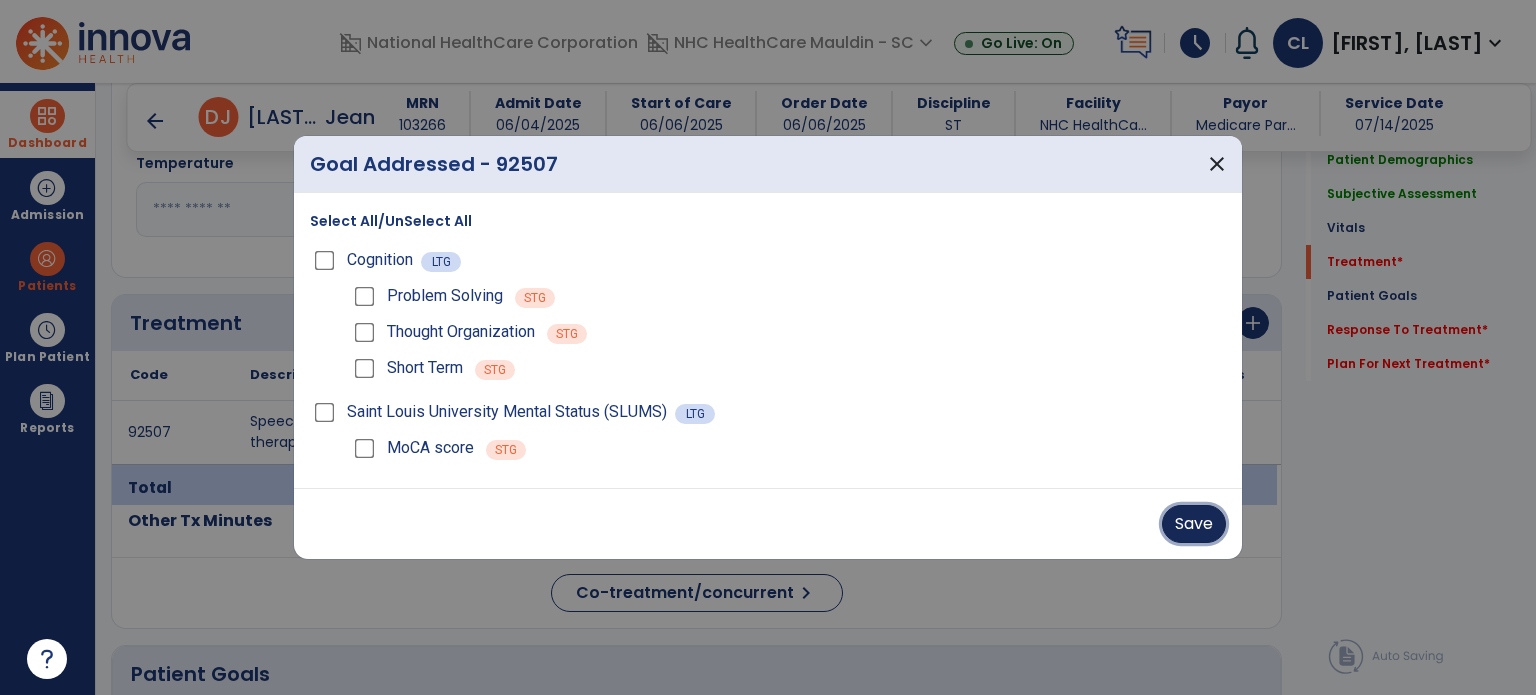 click on "Save" at bounding box center [1194, 524] 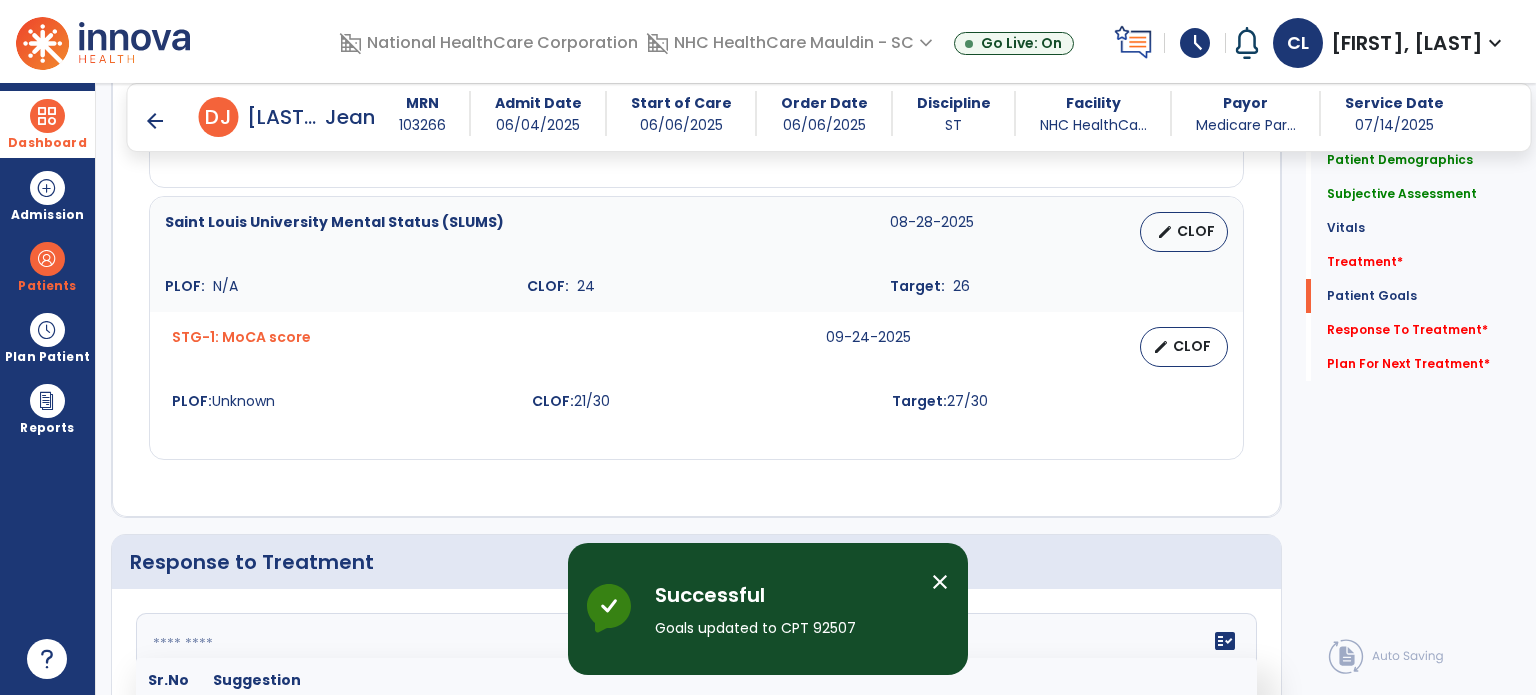 click 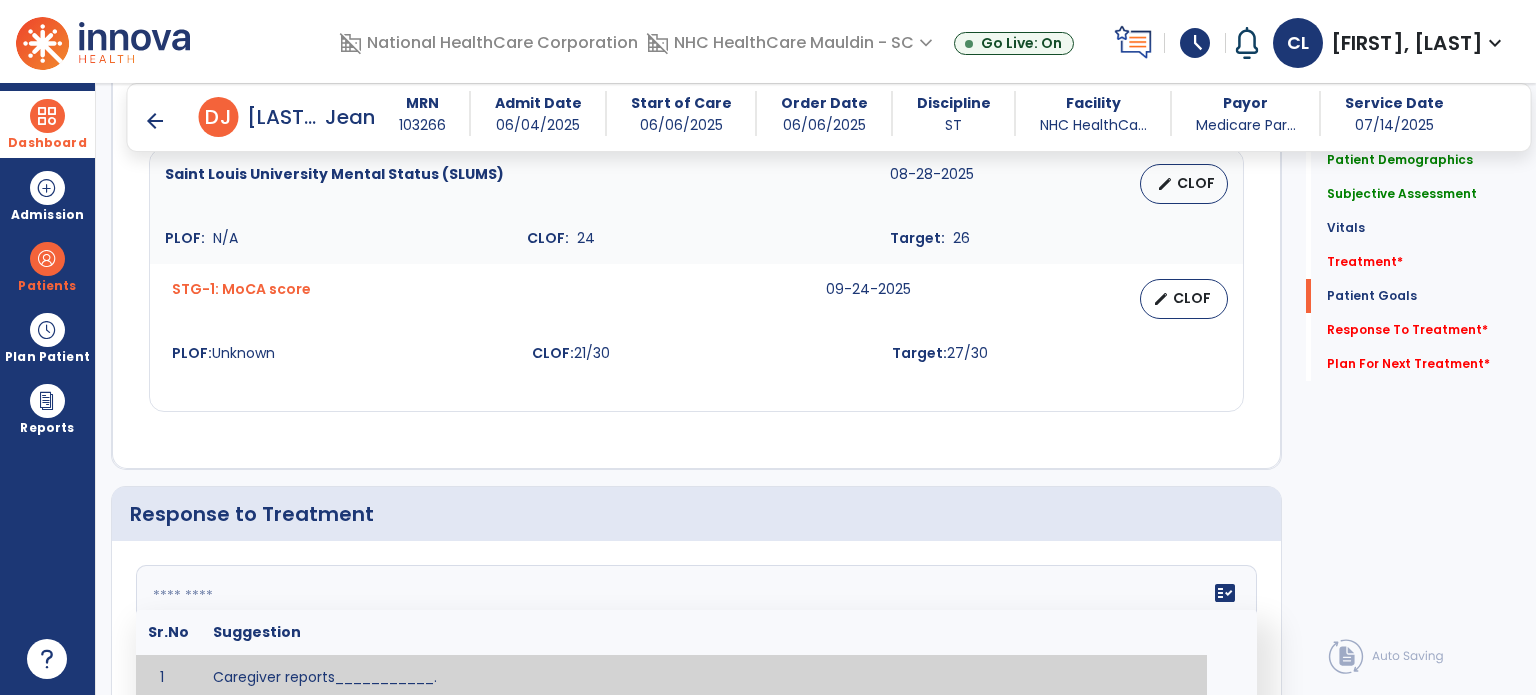 scroll, scrollTop: 2160, scrollLeft: 0, axis: vertical 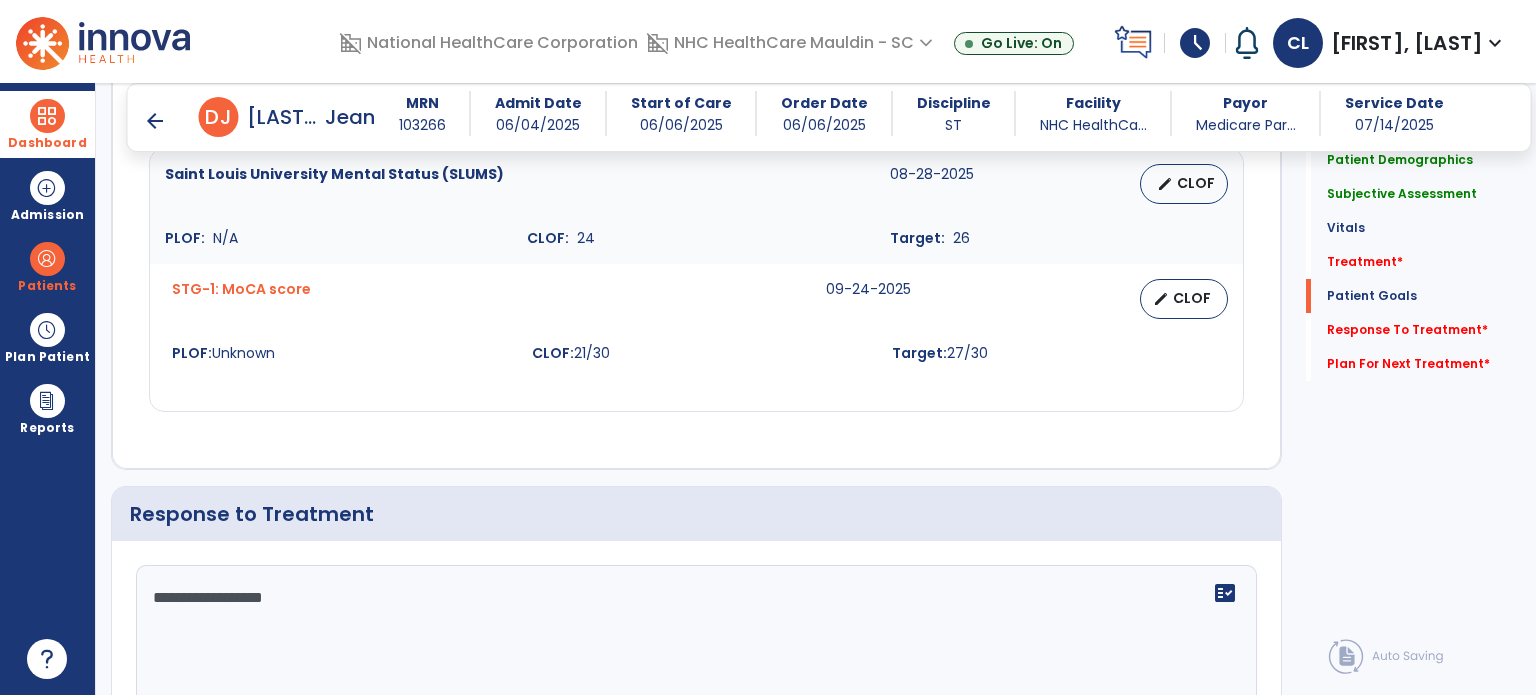 type on "**********" 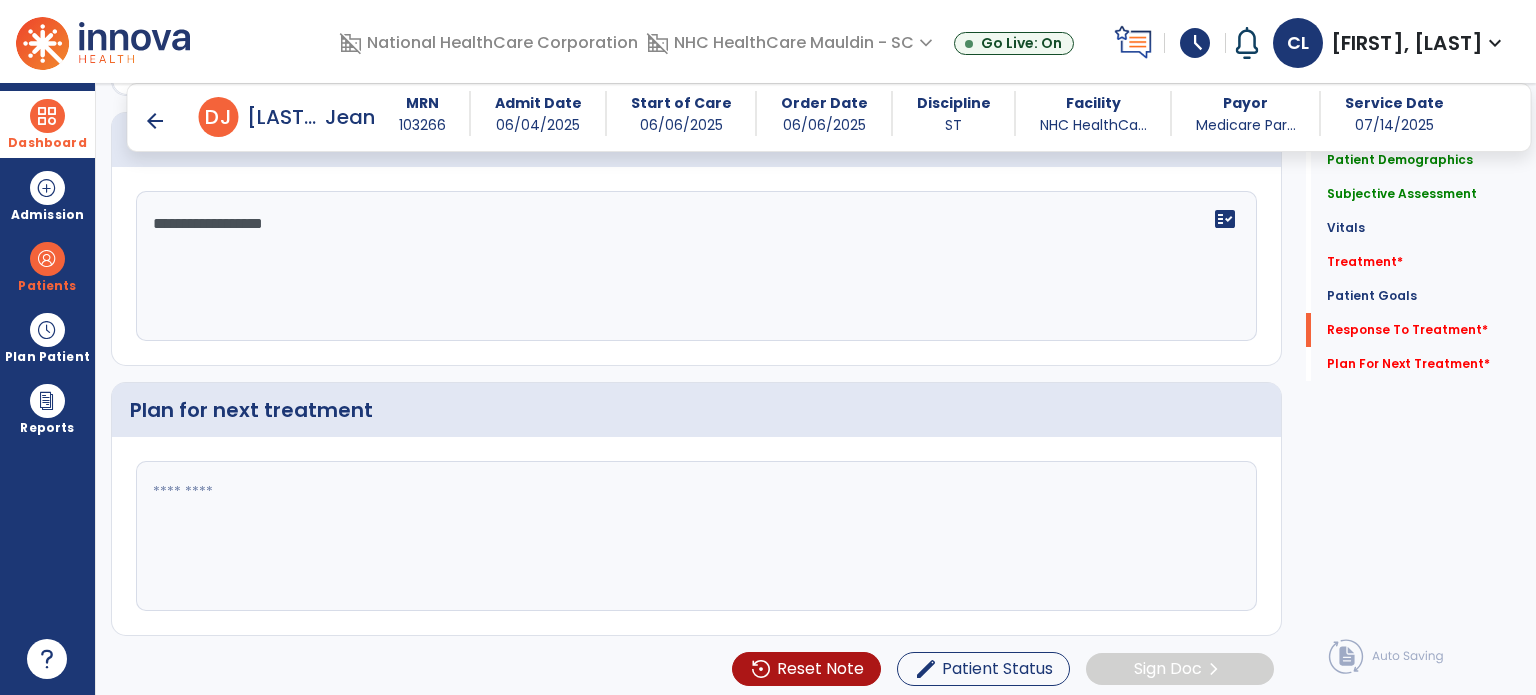 type on "*" 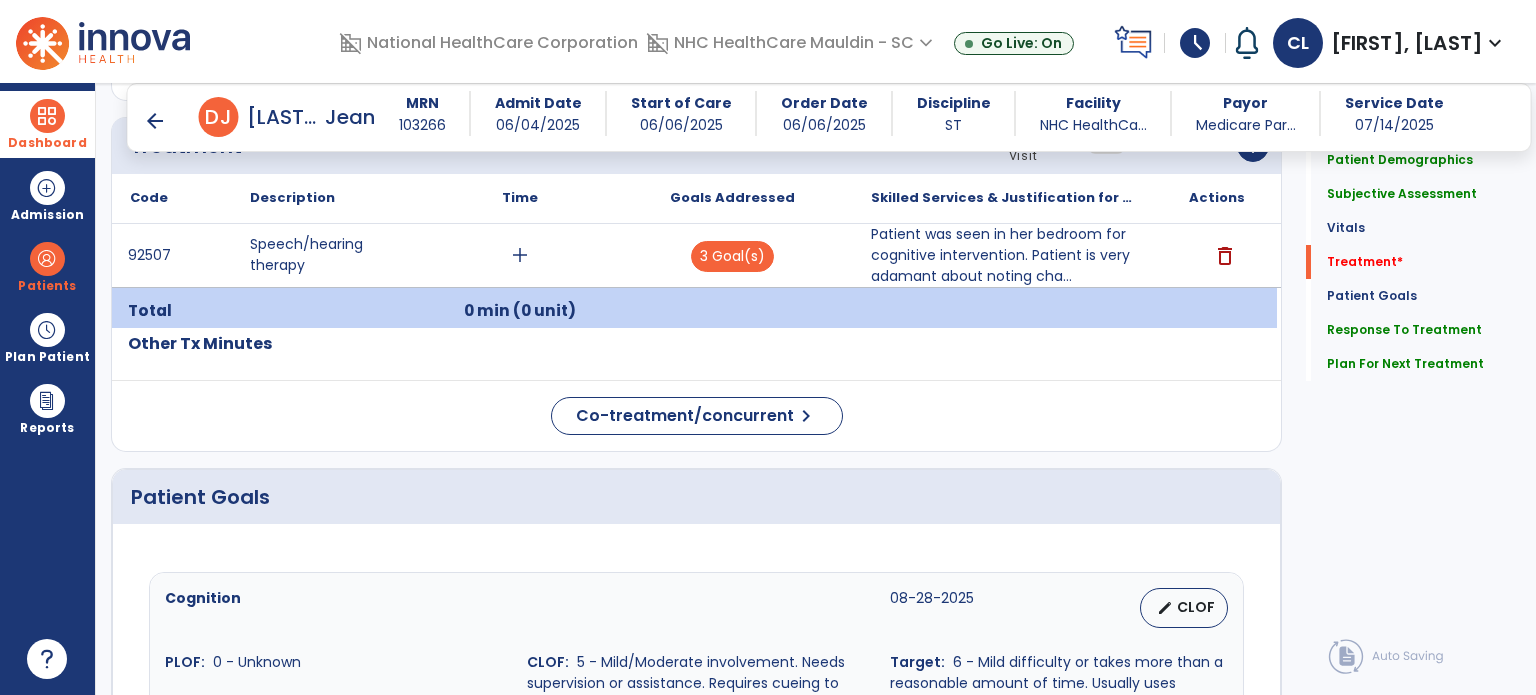 scroll, scrollTop: 1040, scrollLeft: 0, axis: vertical 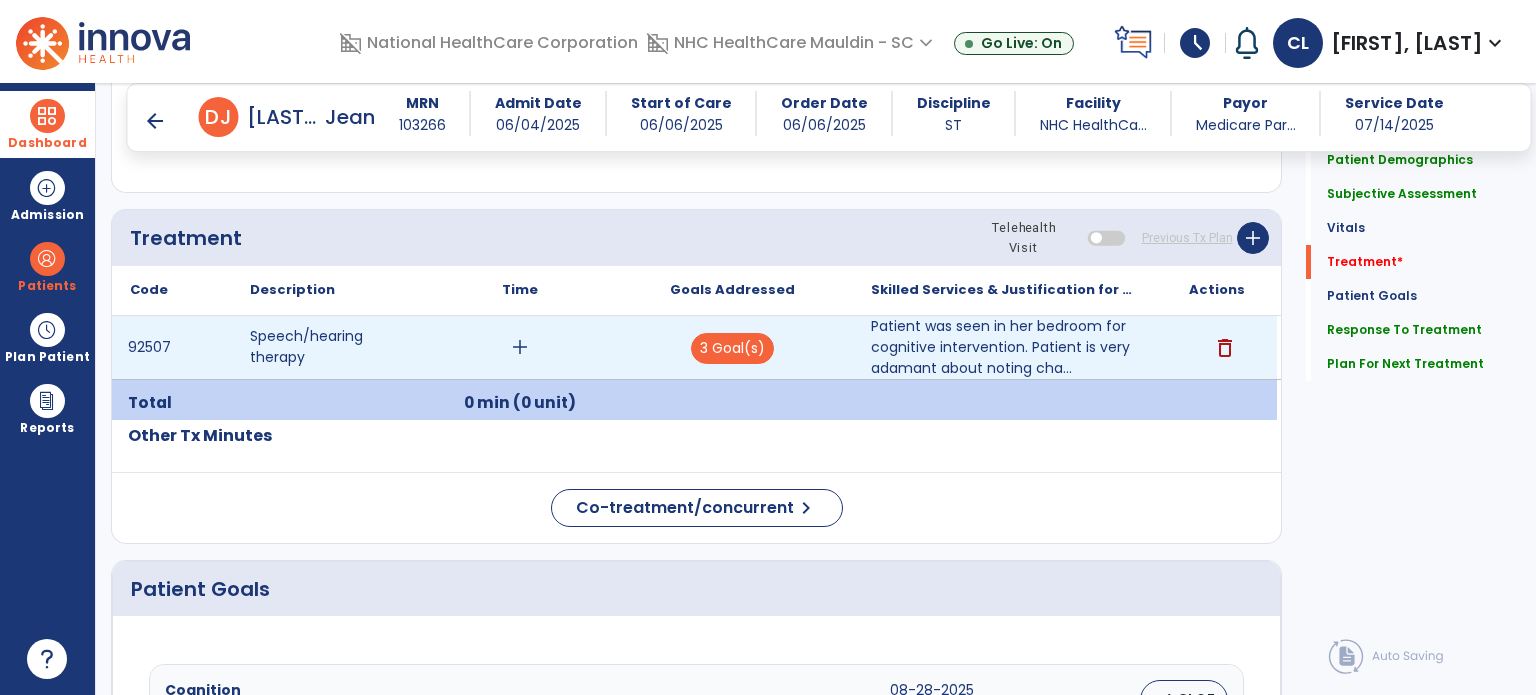 type on "**********" 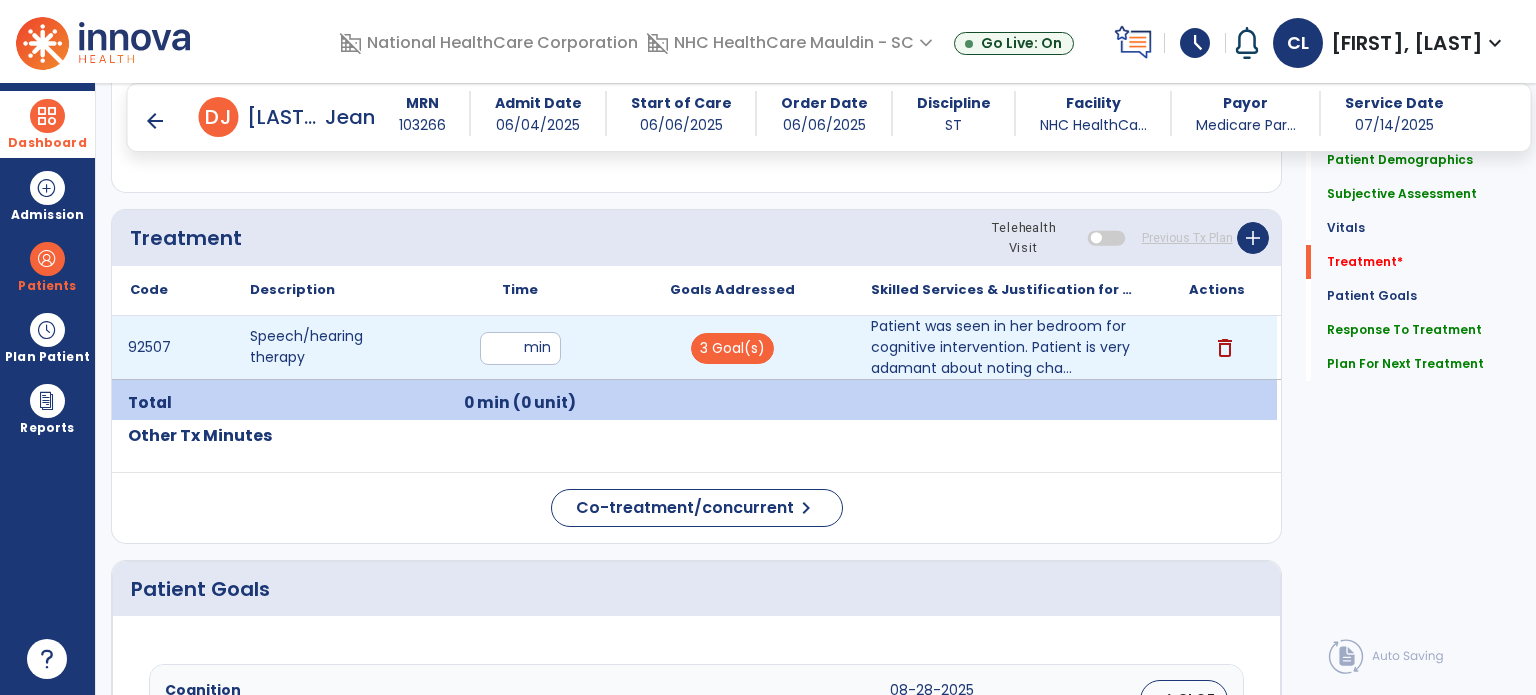 type on "**" 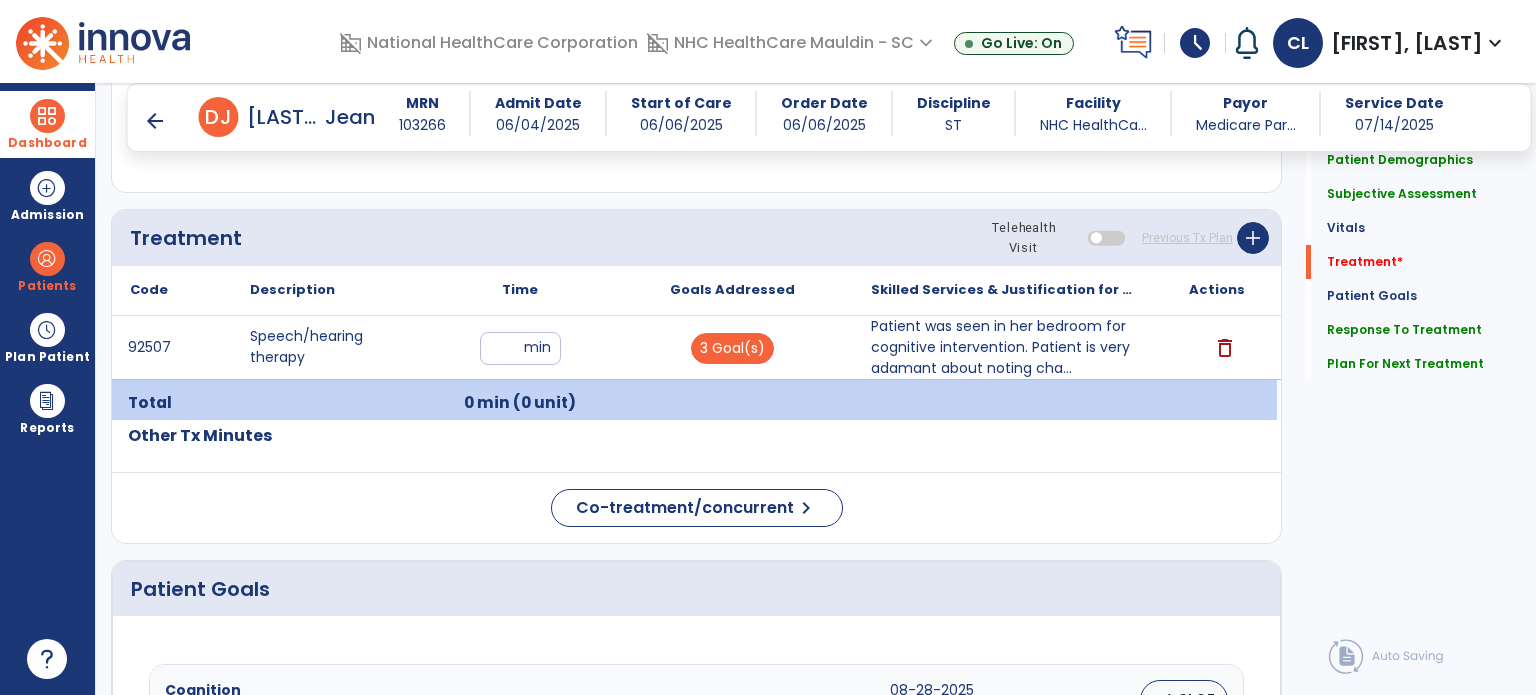 click on "Code
Description
Time" 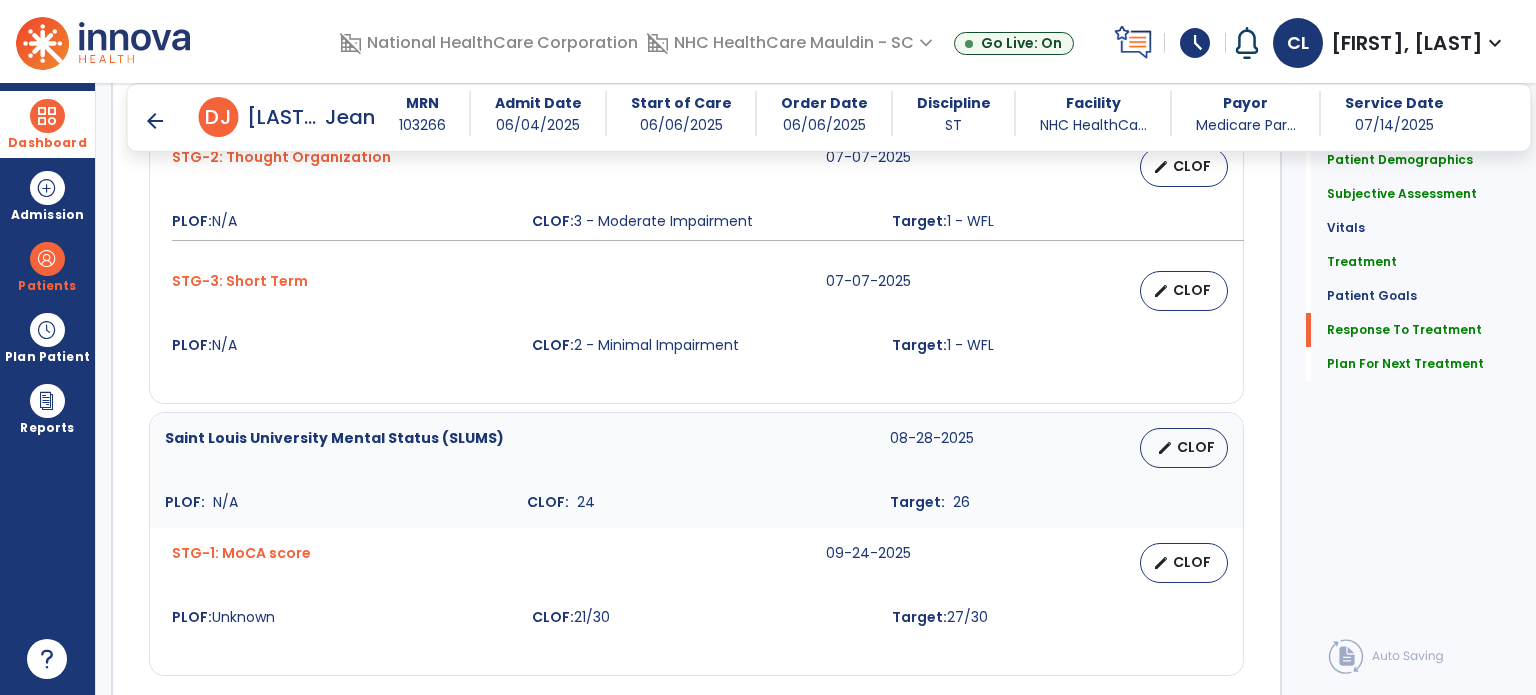 scroll, scrollTop: 2534, scrollLeft: 0, axis: vertical 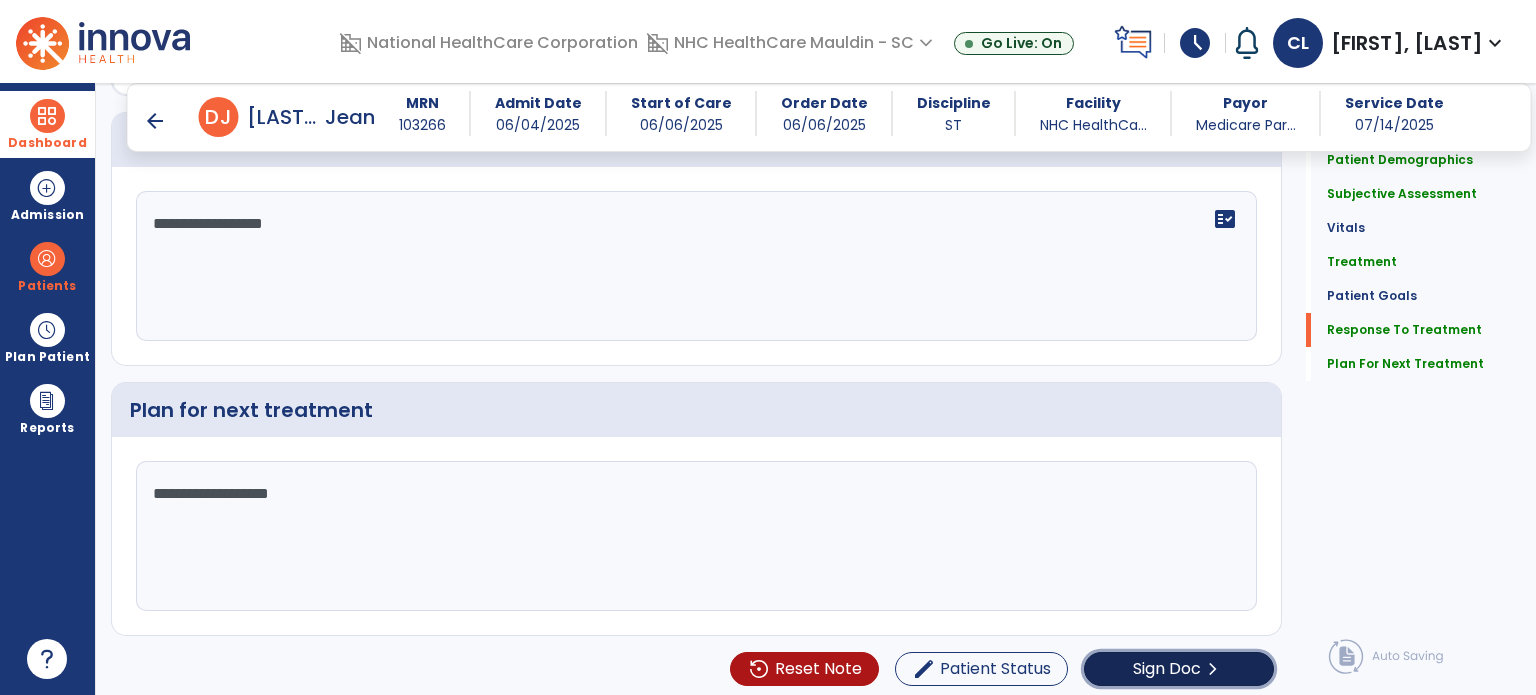 click on "Sign Doc" 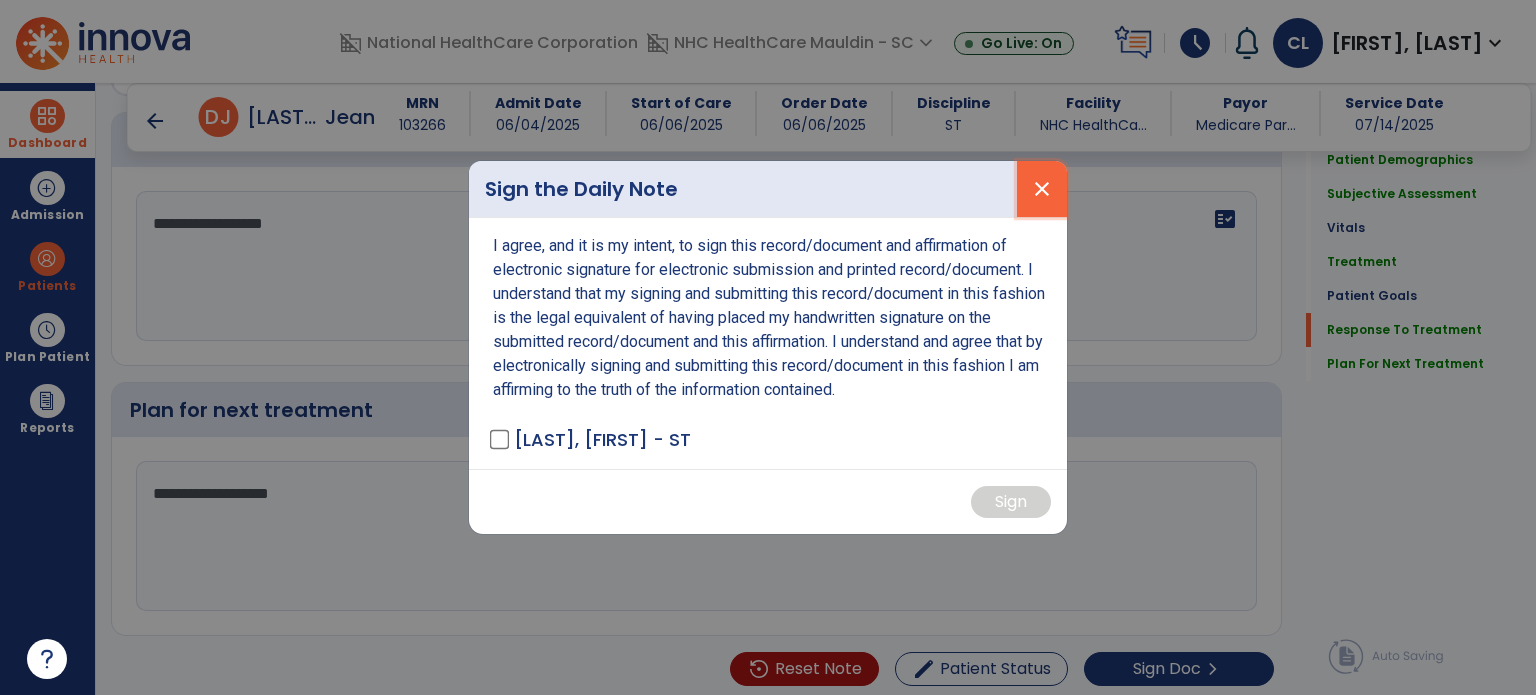 click on "close" at bounding box center [1042, 189] 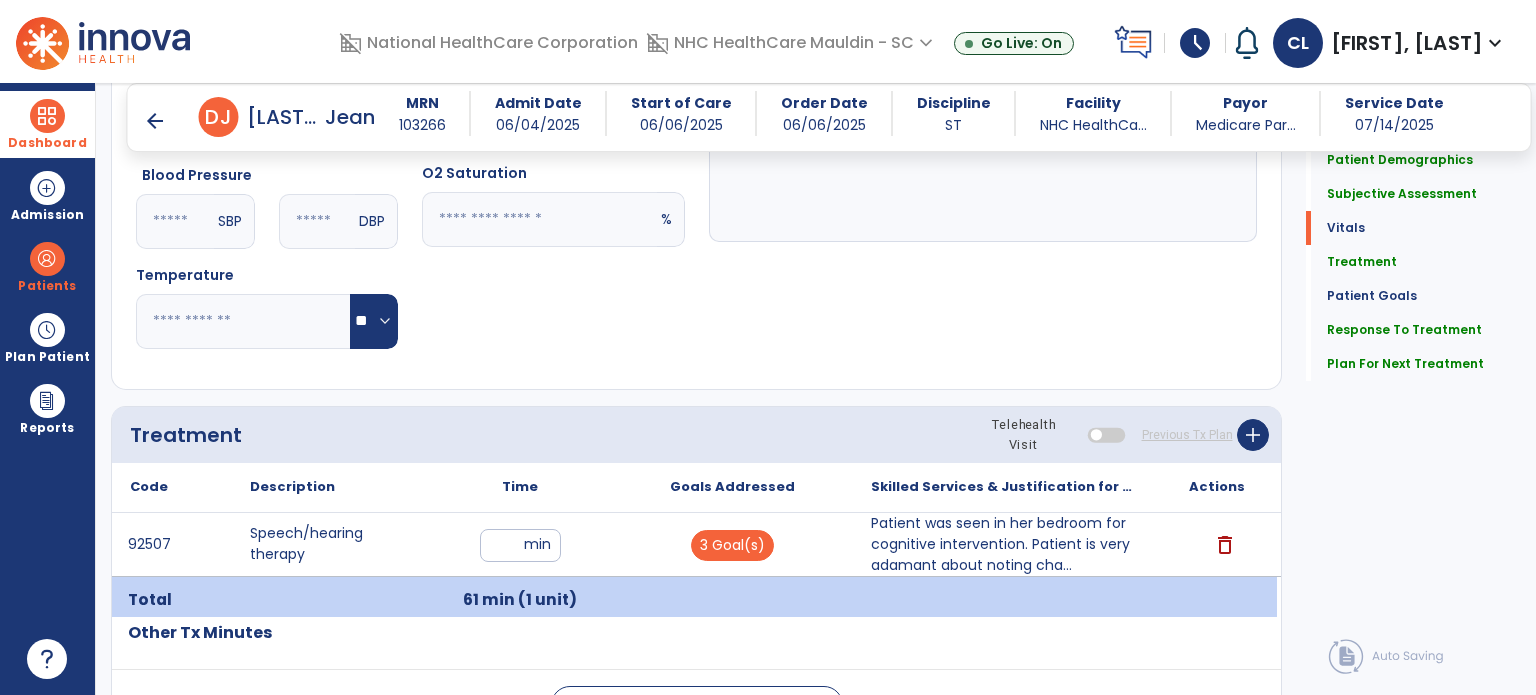 scroll, scrollTop: 841, scrollLeft: 0, axis: vertical 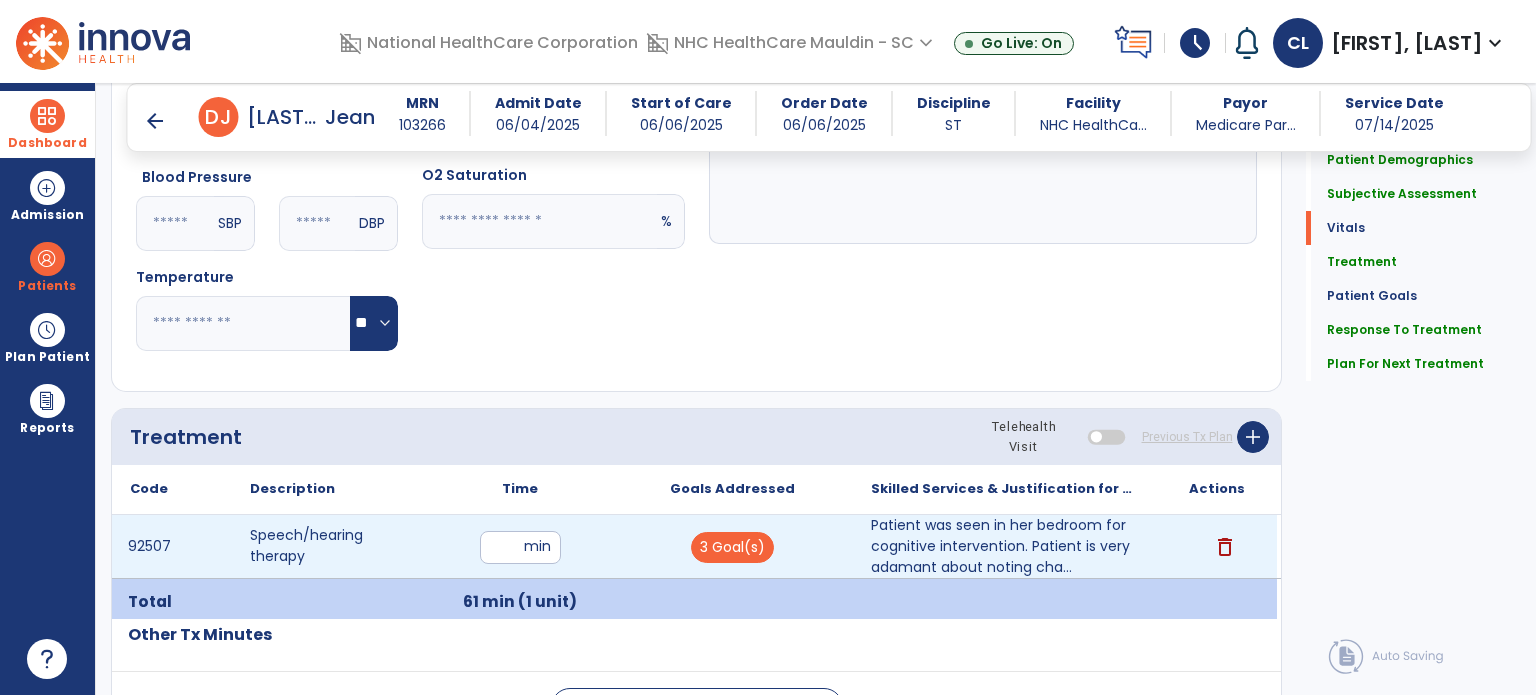 click on "**" at bounding box center [520, 547] 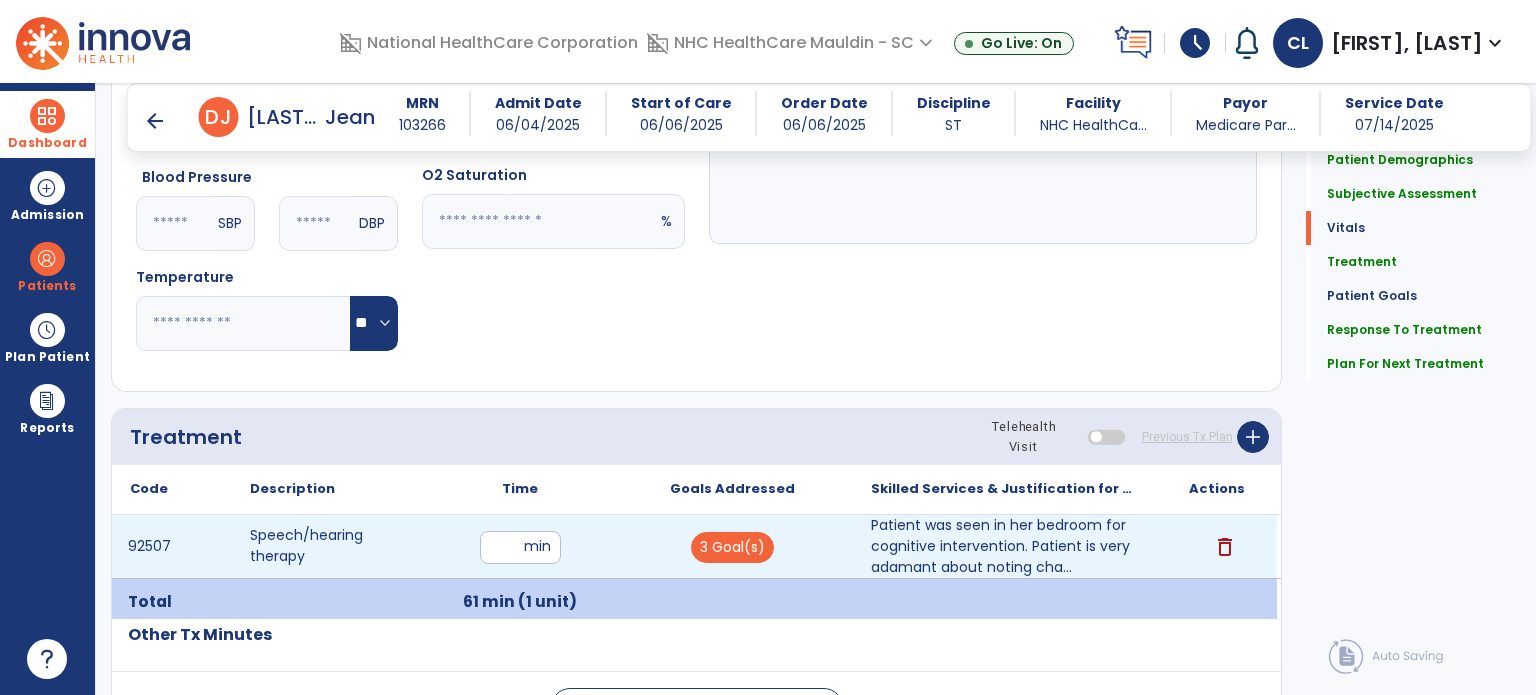 type on "**" 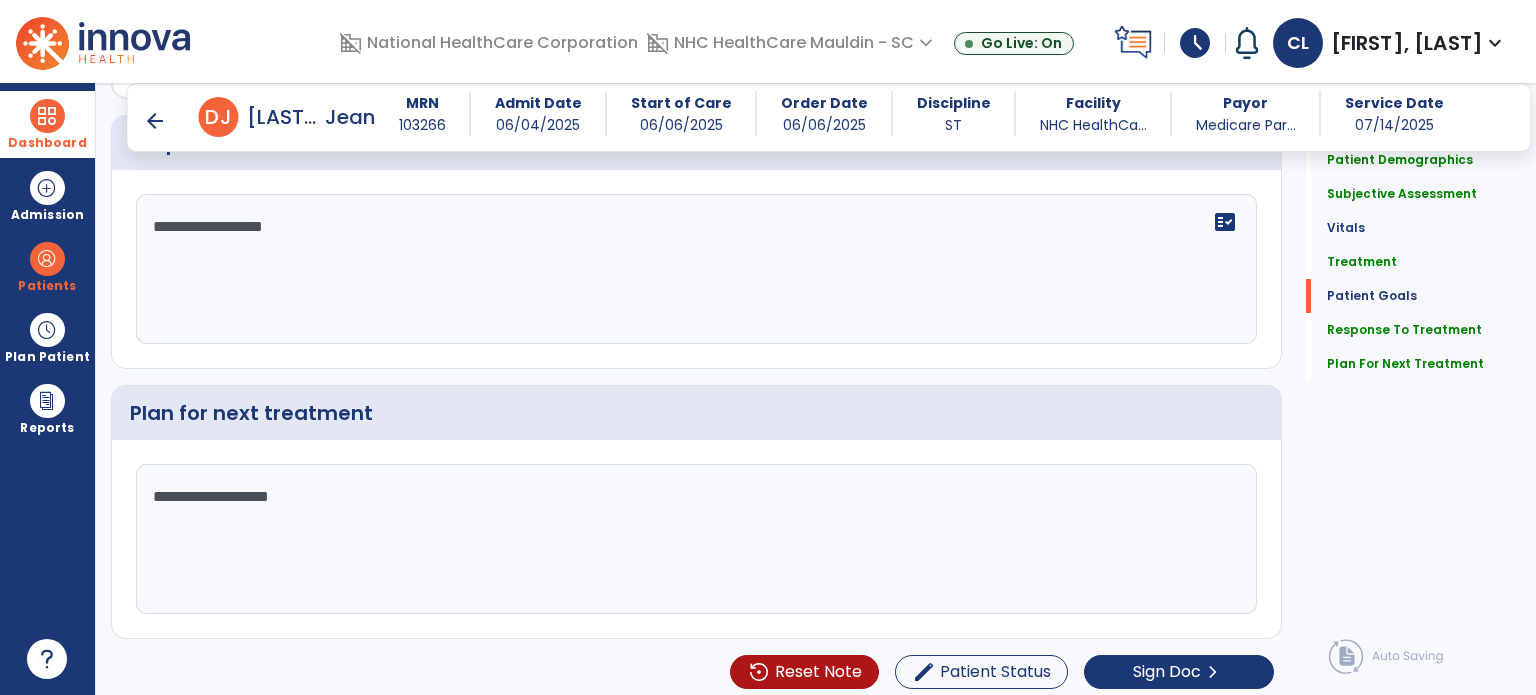 scroll, scrollTop: 2534, scrollLeft: 0, axis: vertical 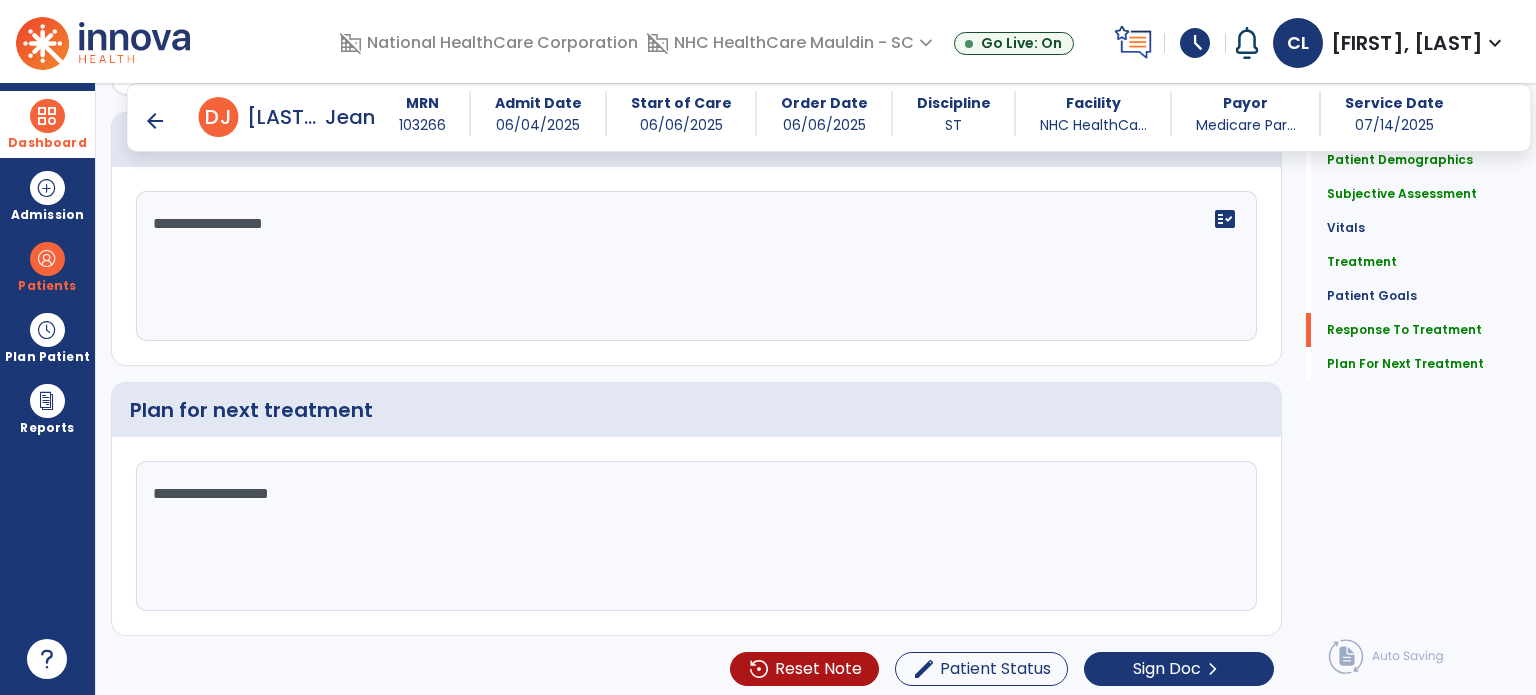 click on "Patient Demographics  Medical Diagnosis   Treatment Diagnosis   Precautions   Contraindications
Code
Description
Pdpm Clinical Category
I11.0 to" 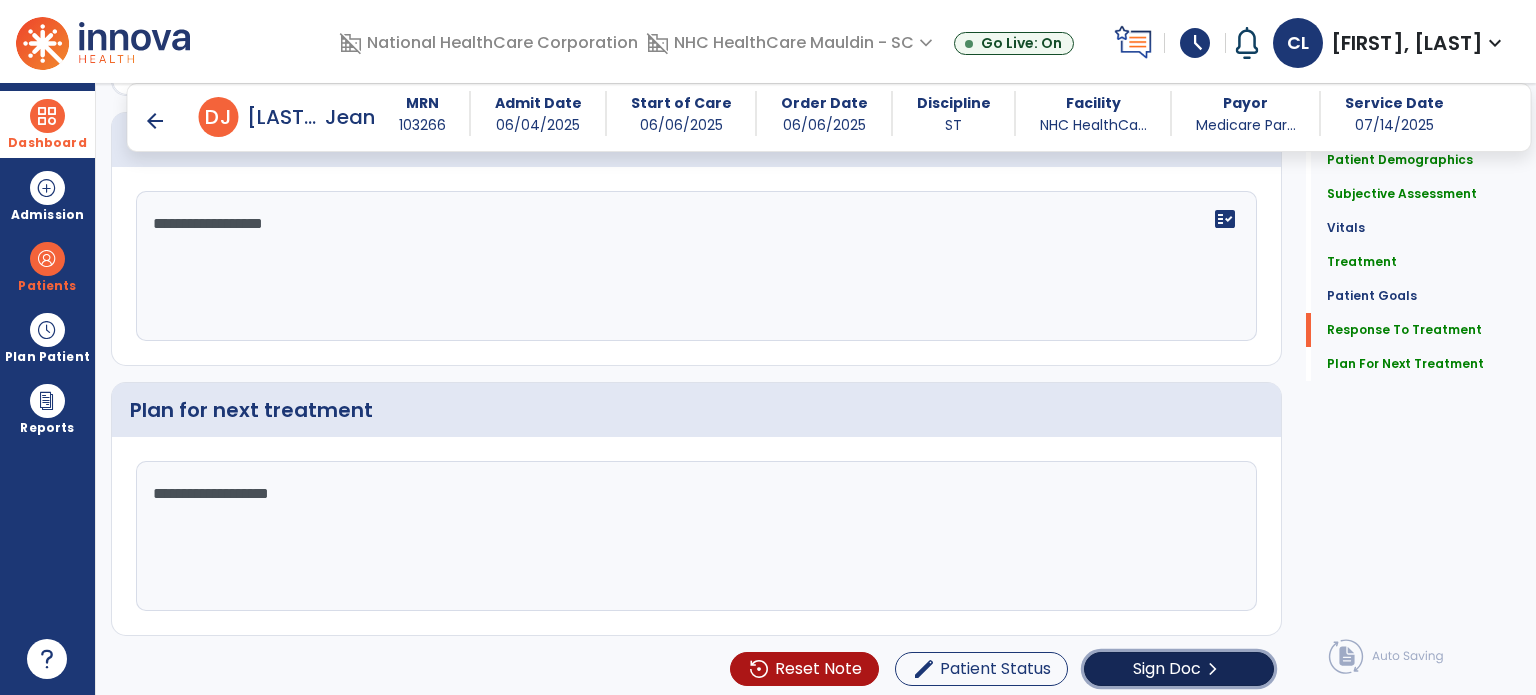 click on "chevron_right" 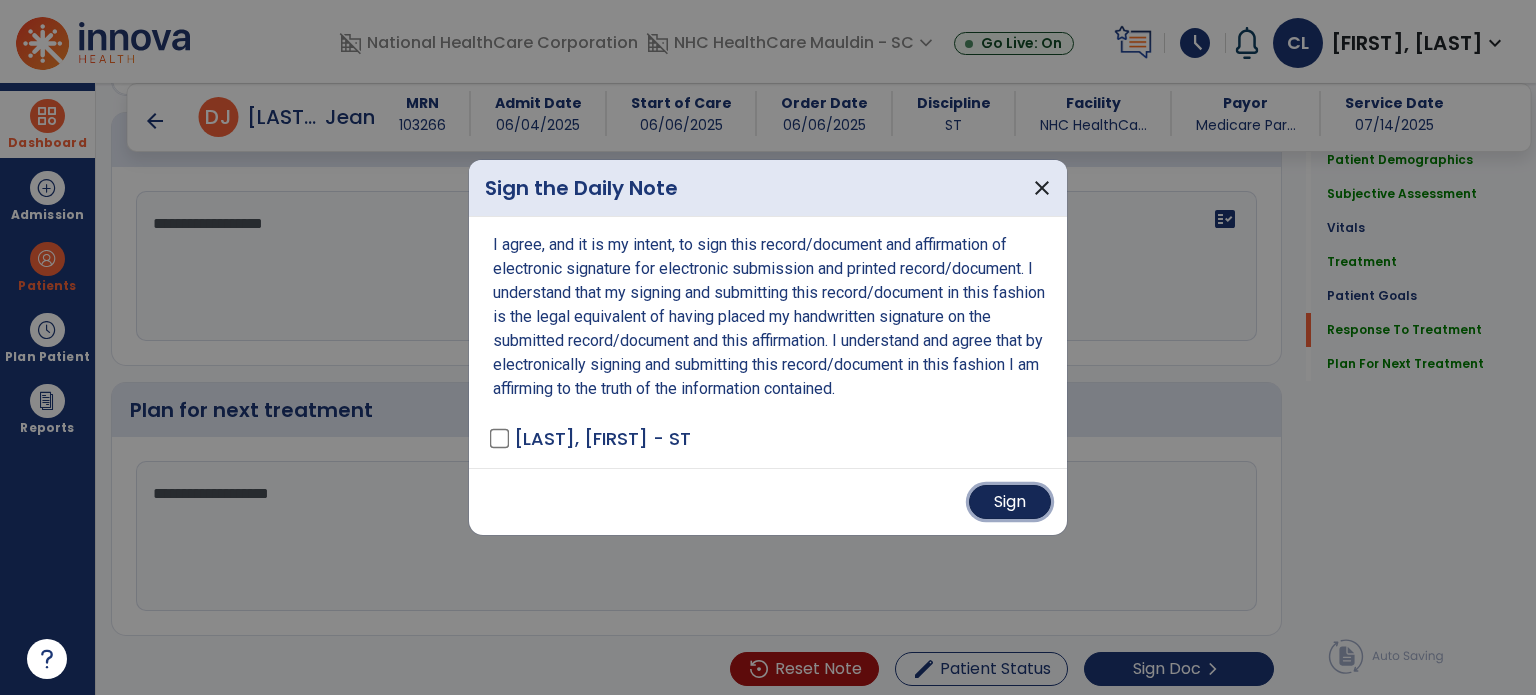 click on "Sign" at bounding box center (1010, 502) 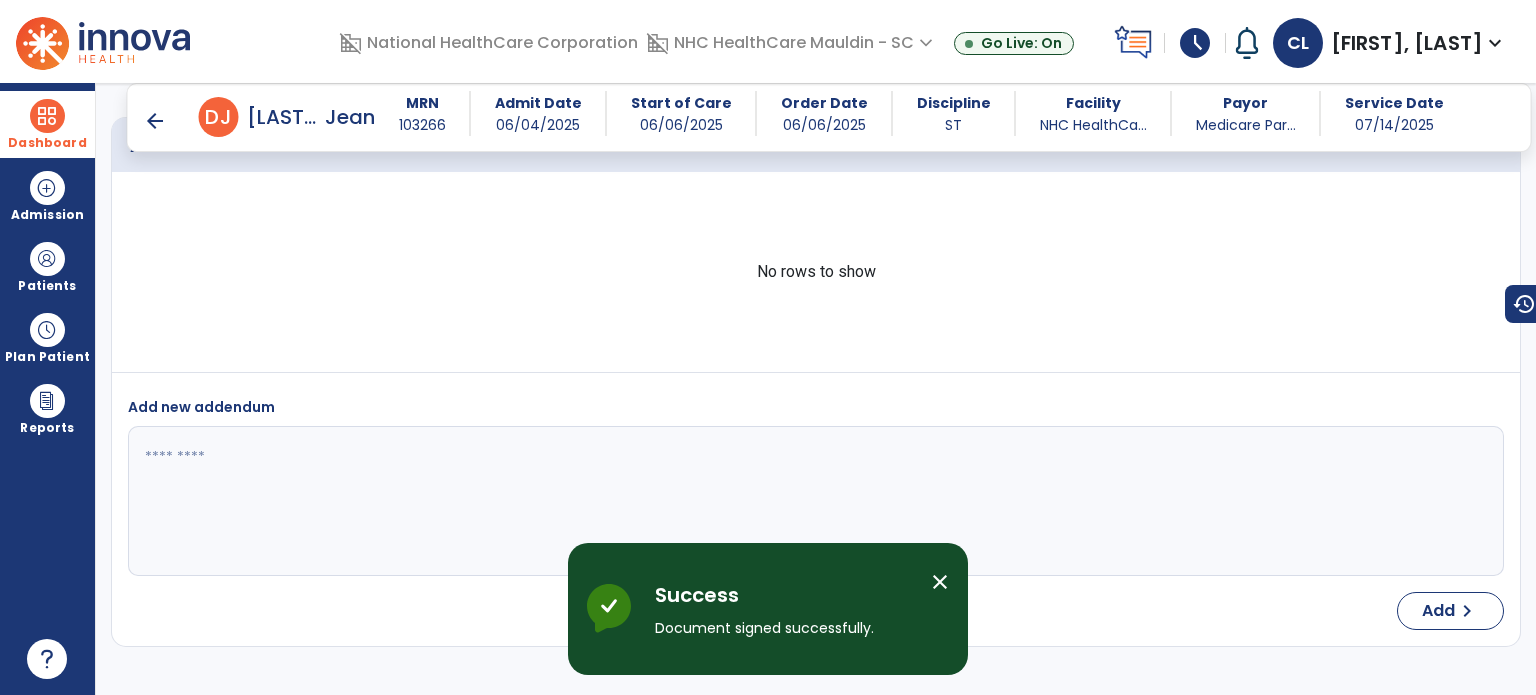 scroll, scrollTop: 3670, scrollLeft: 0, axis: vertical 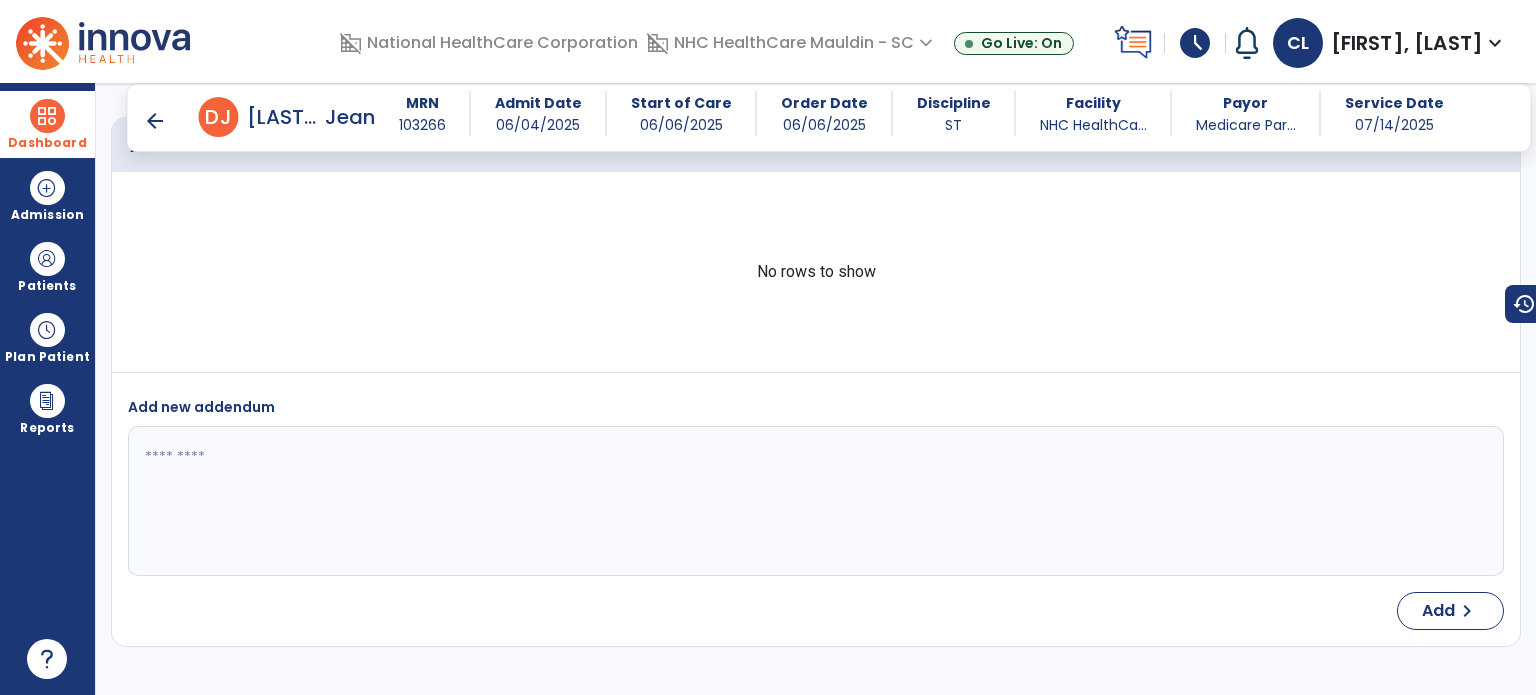 click at bounding box center (47, 116) 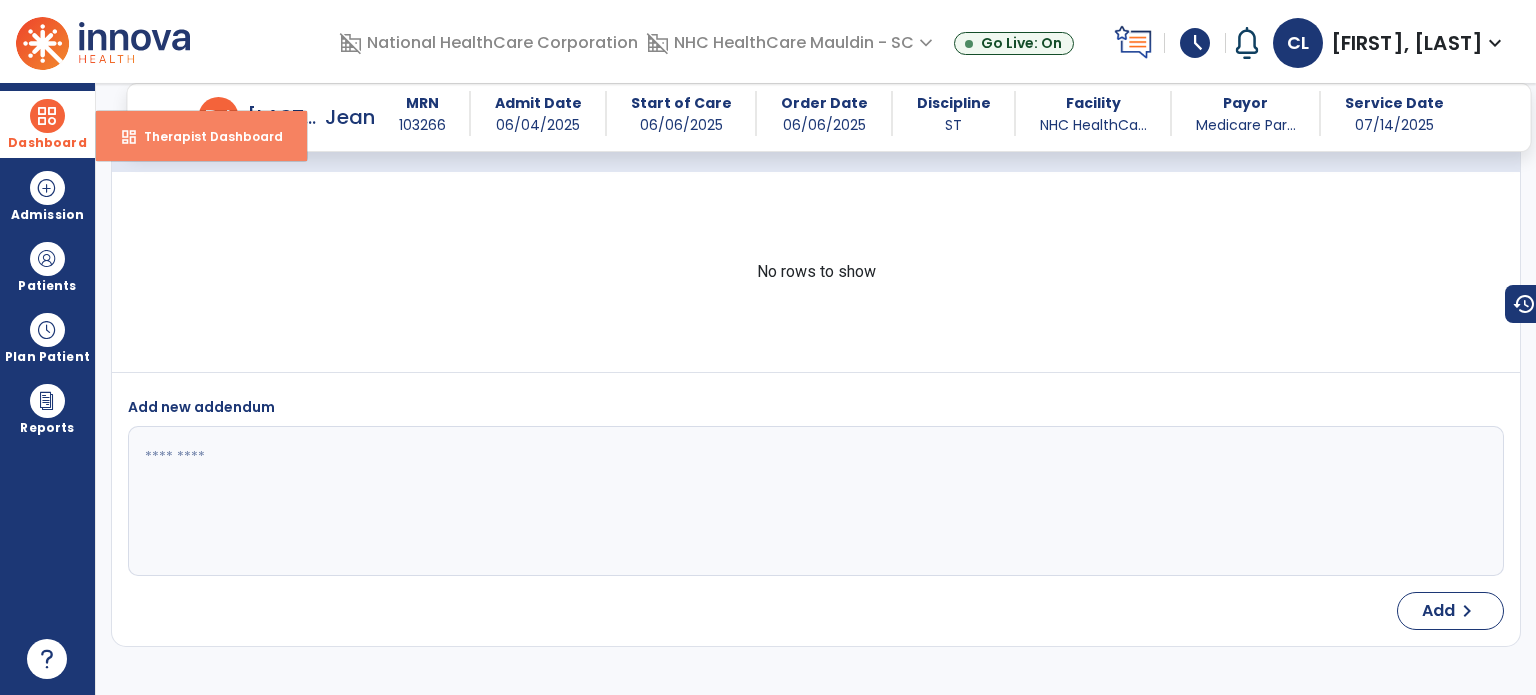 click on "dashboard  Therapist Dashboard" at bounding box center (201, 136) 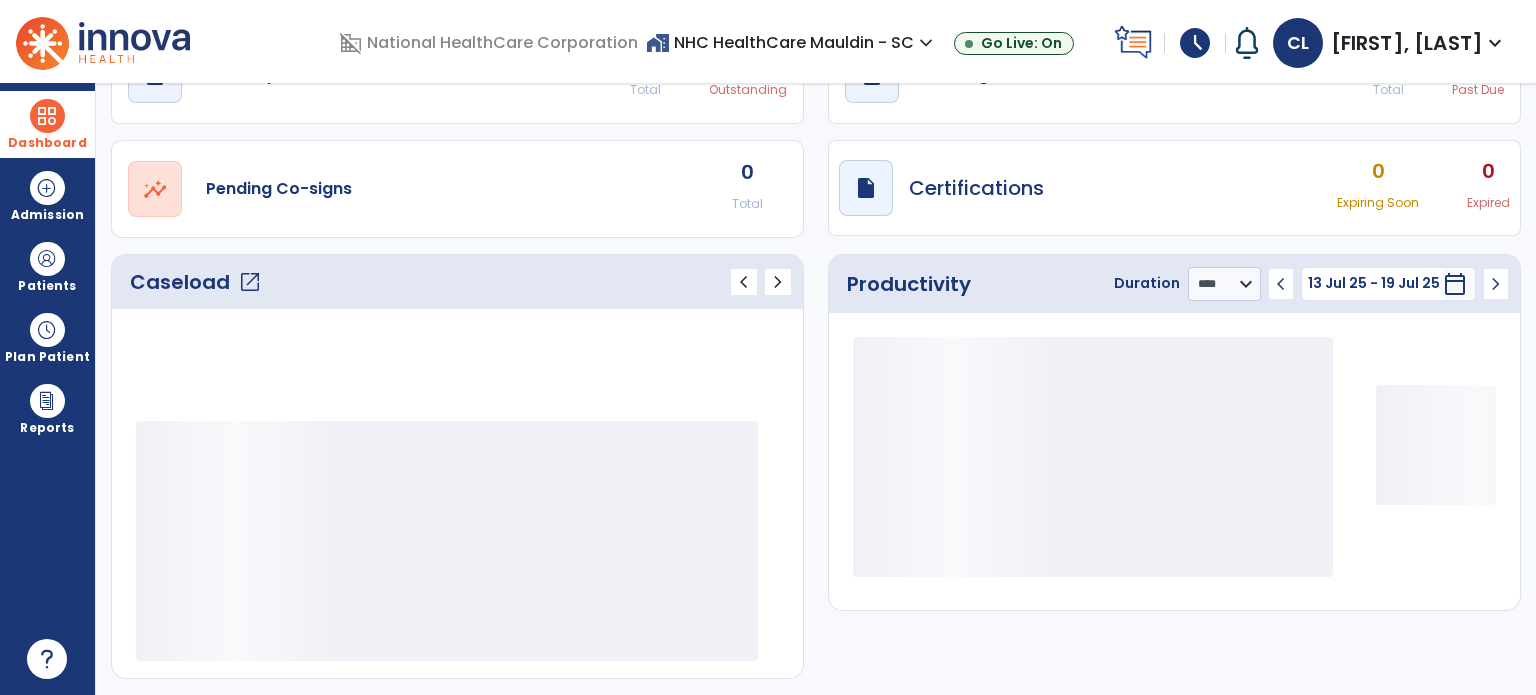 scroll, scrollTop: 52, scrollLeft: 0, axis: vertical 